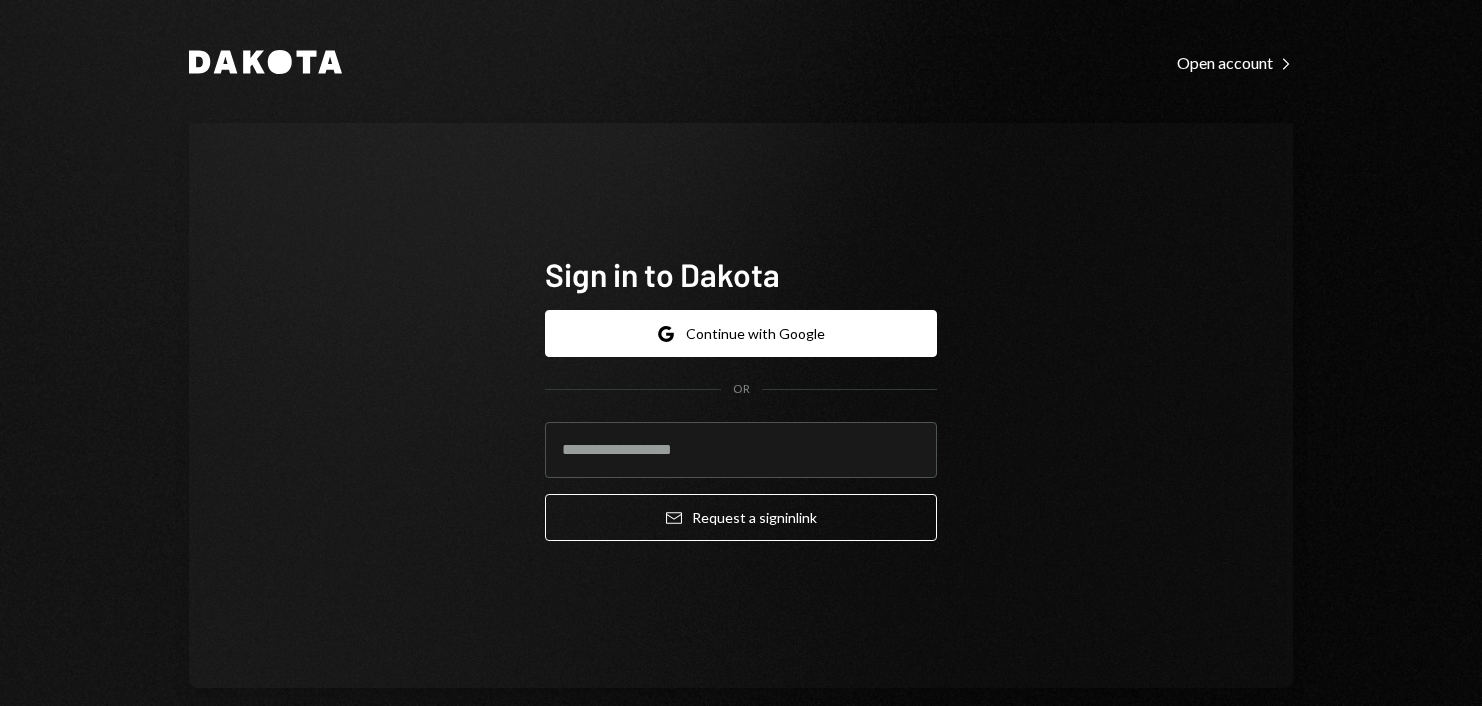 click at bounding box center (741, 450) 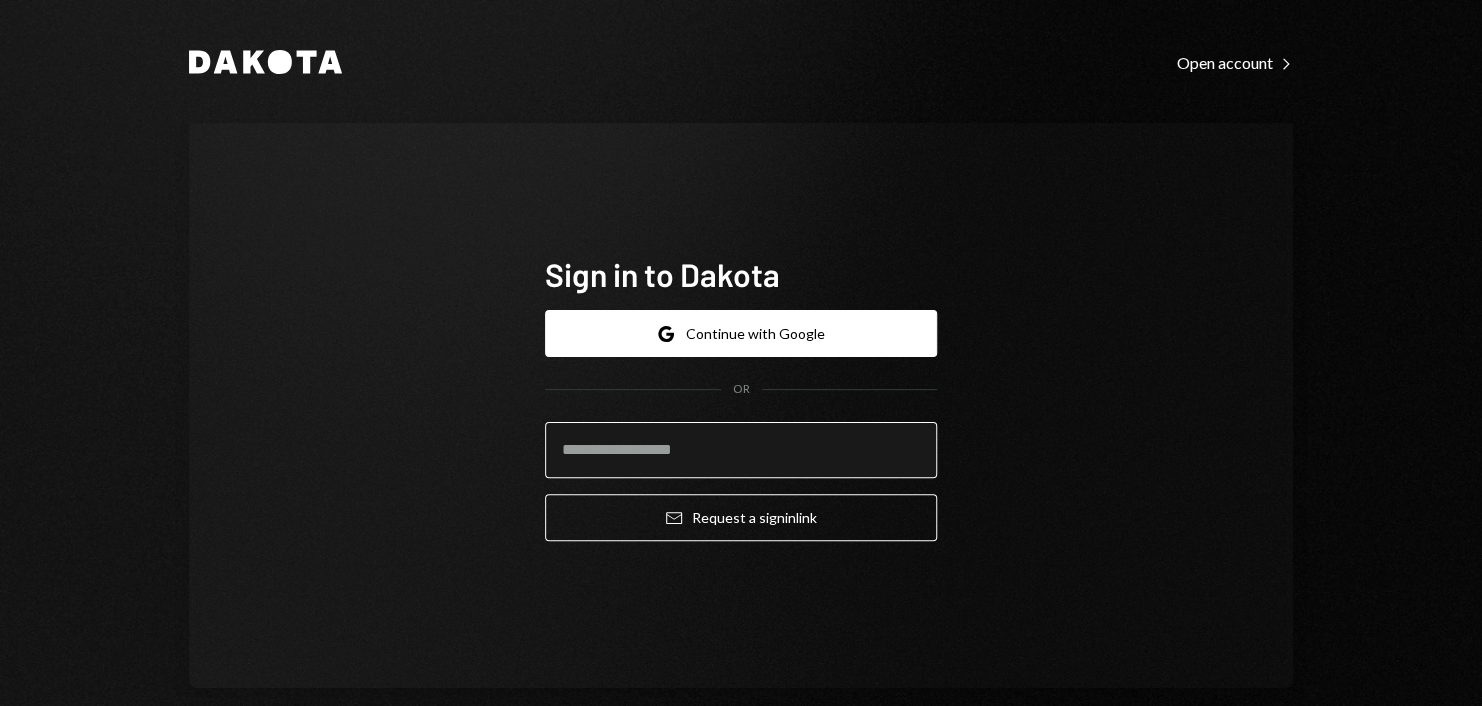 click at bounding box center [741, 450] 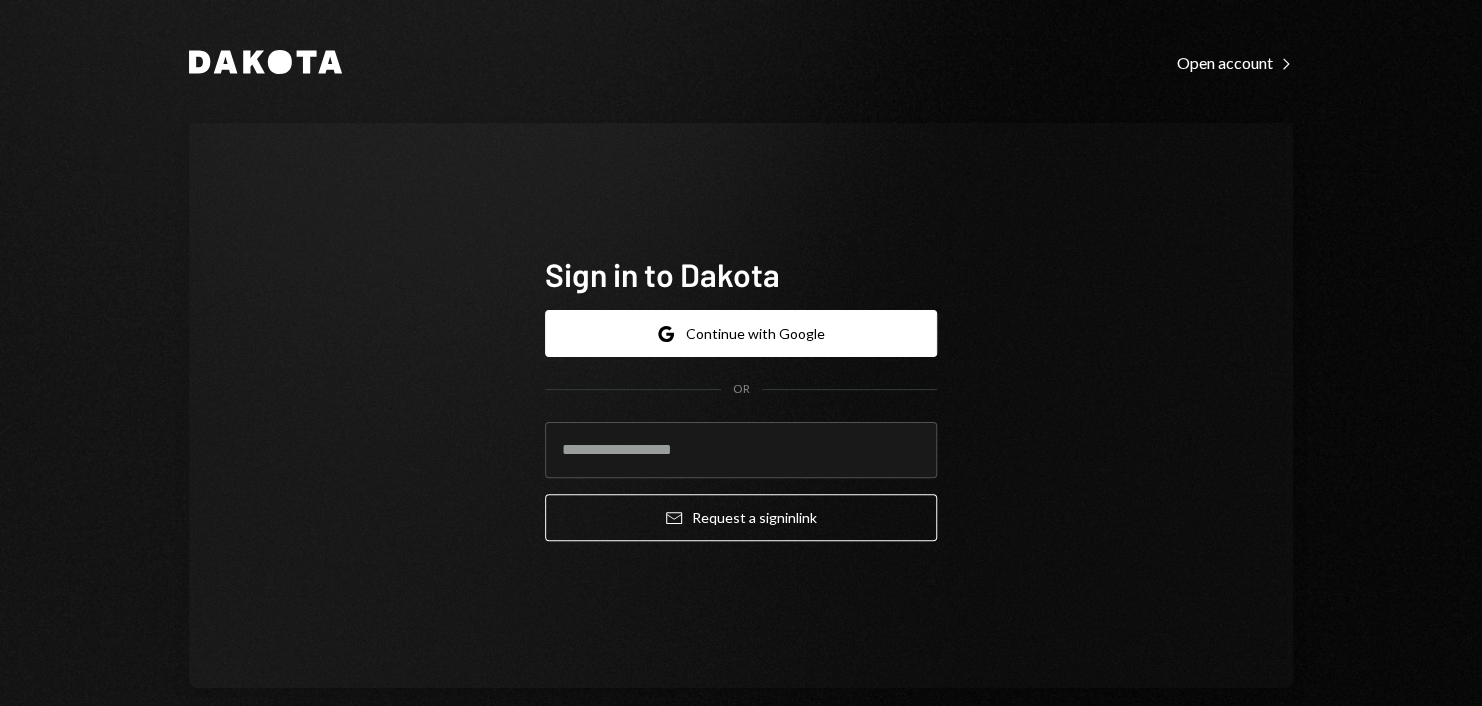 type on "**********" 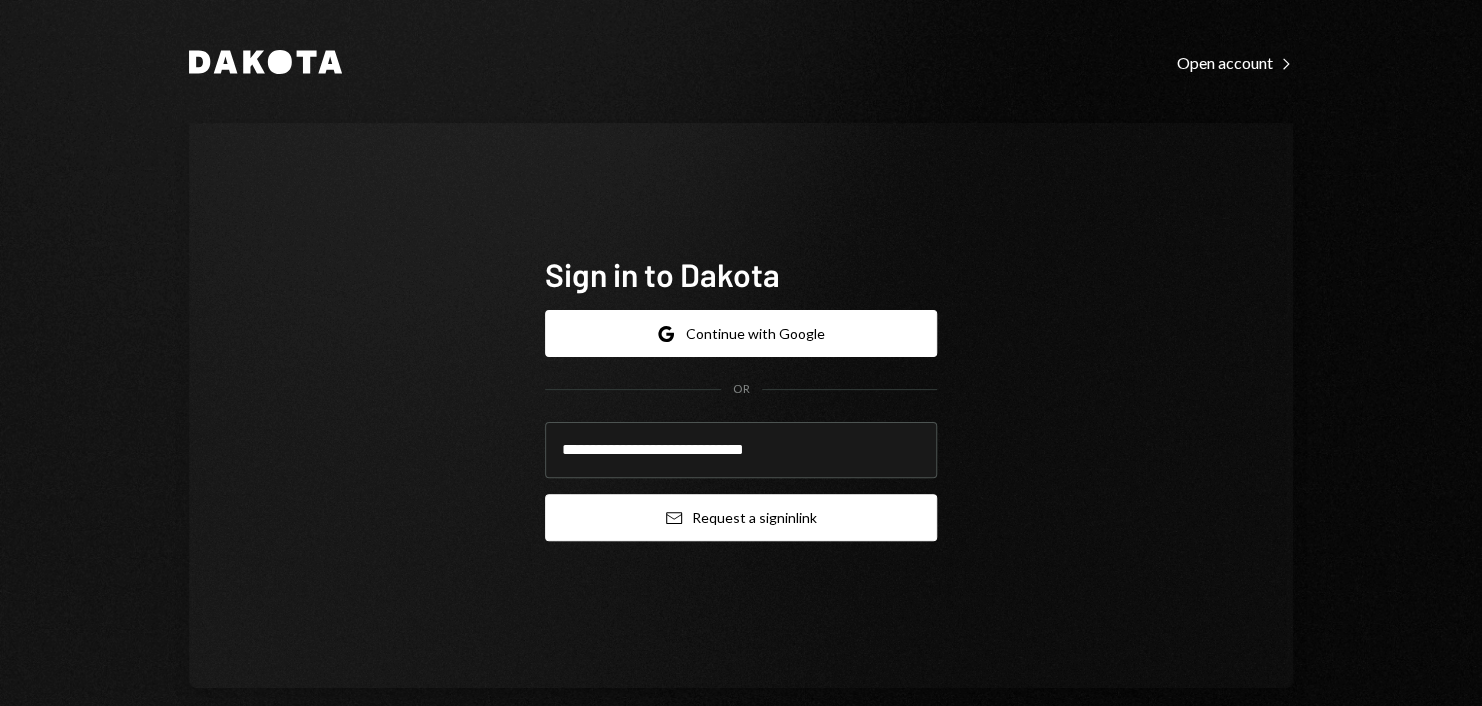 click on "Email Request a sign  in  link" at bounding box center (741, 517) 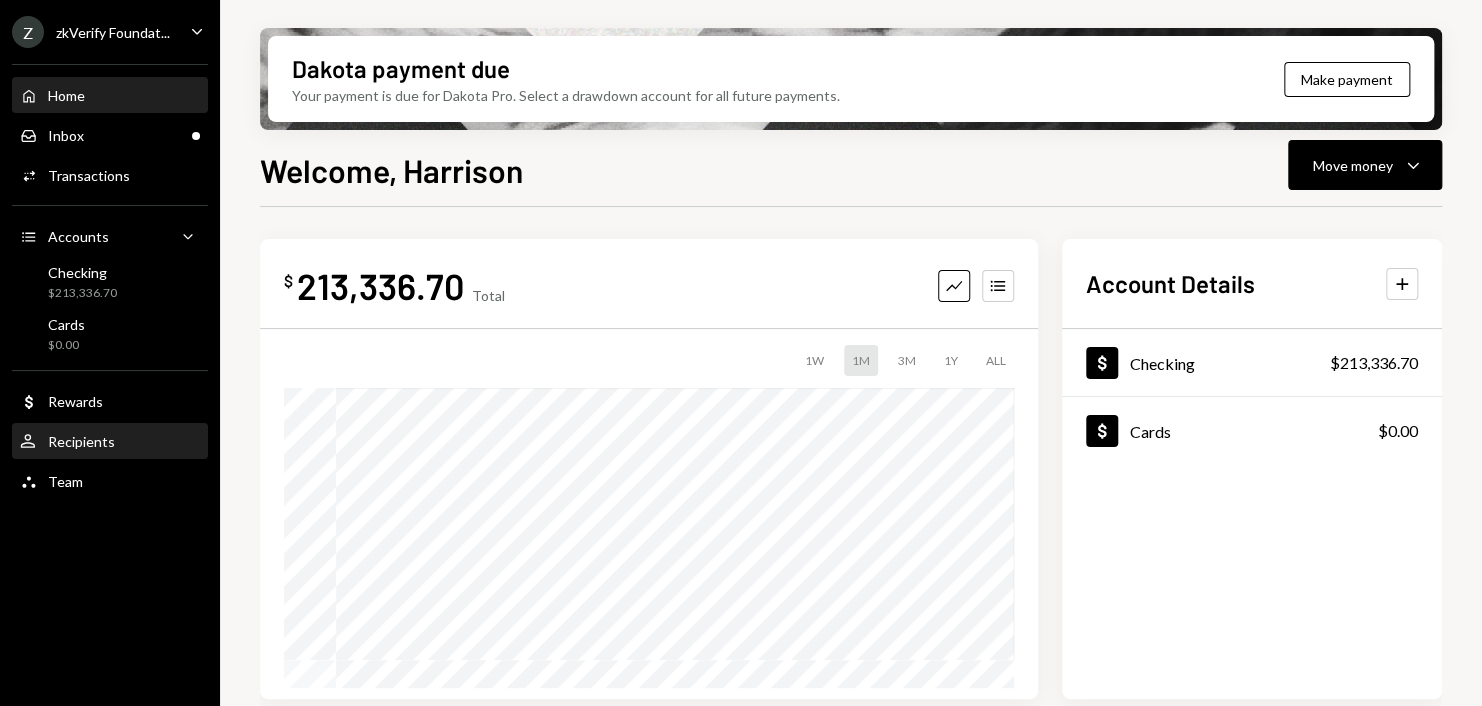 click on "User Recipients" at bounding box center [110, 442] 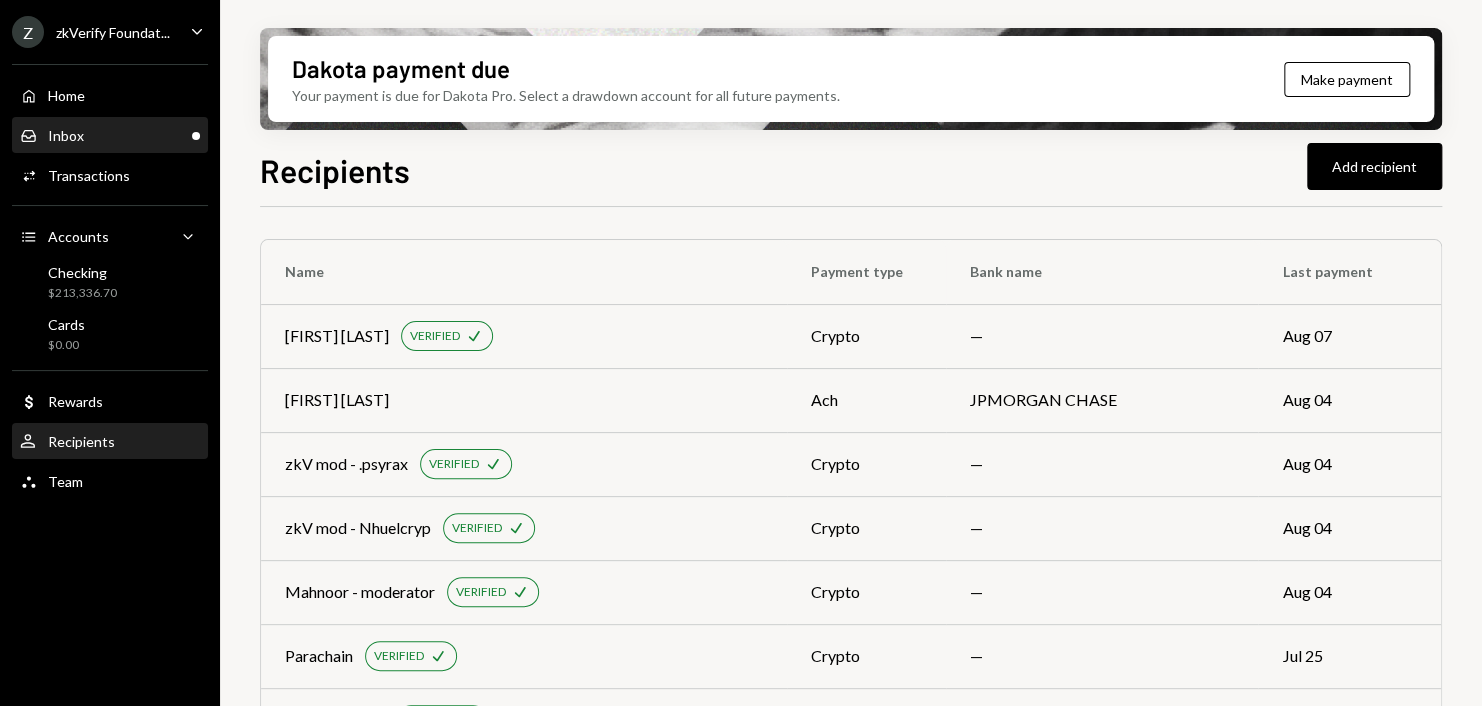 click on "Inbox Inbox" at bounding box center [110, 136] 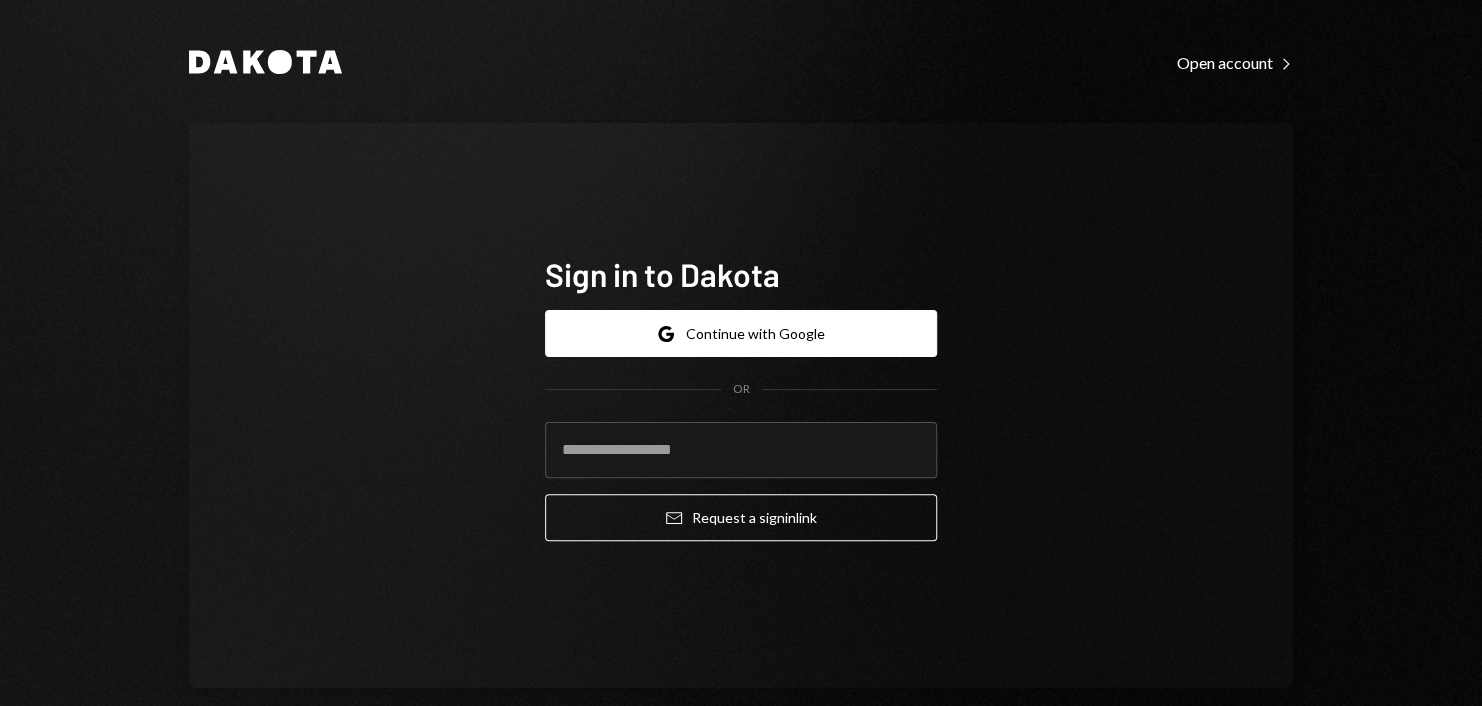 type on "**********" 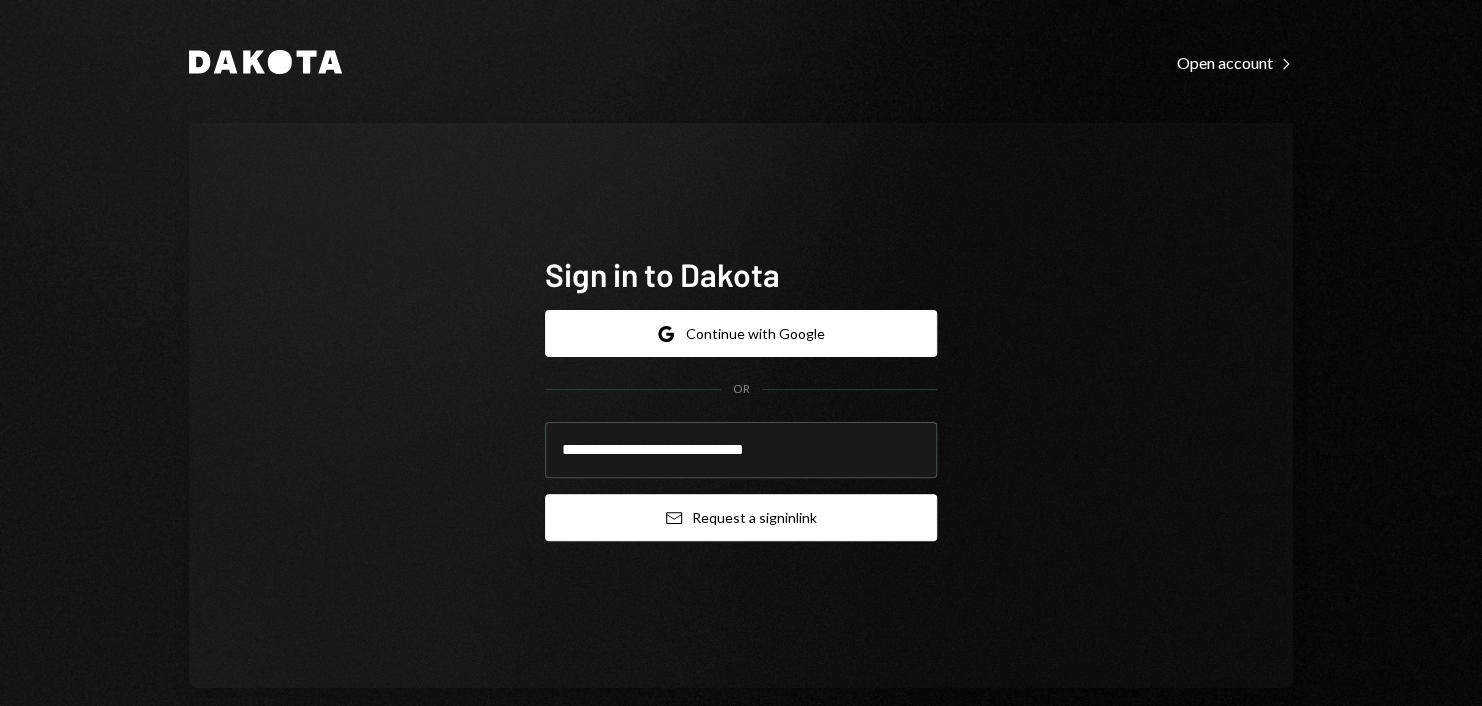 click on "Email Request a sign  in  link" at bounding box center [741, 517] 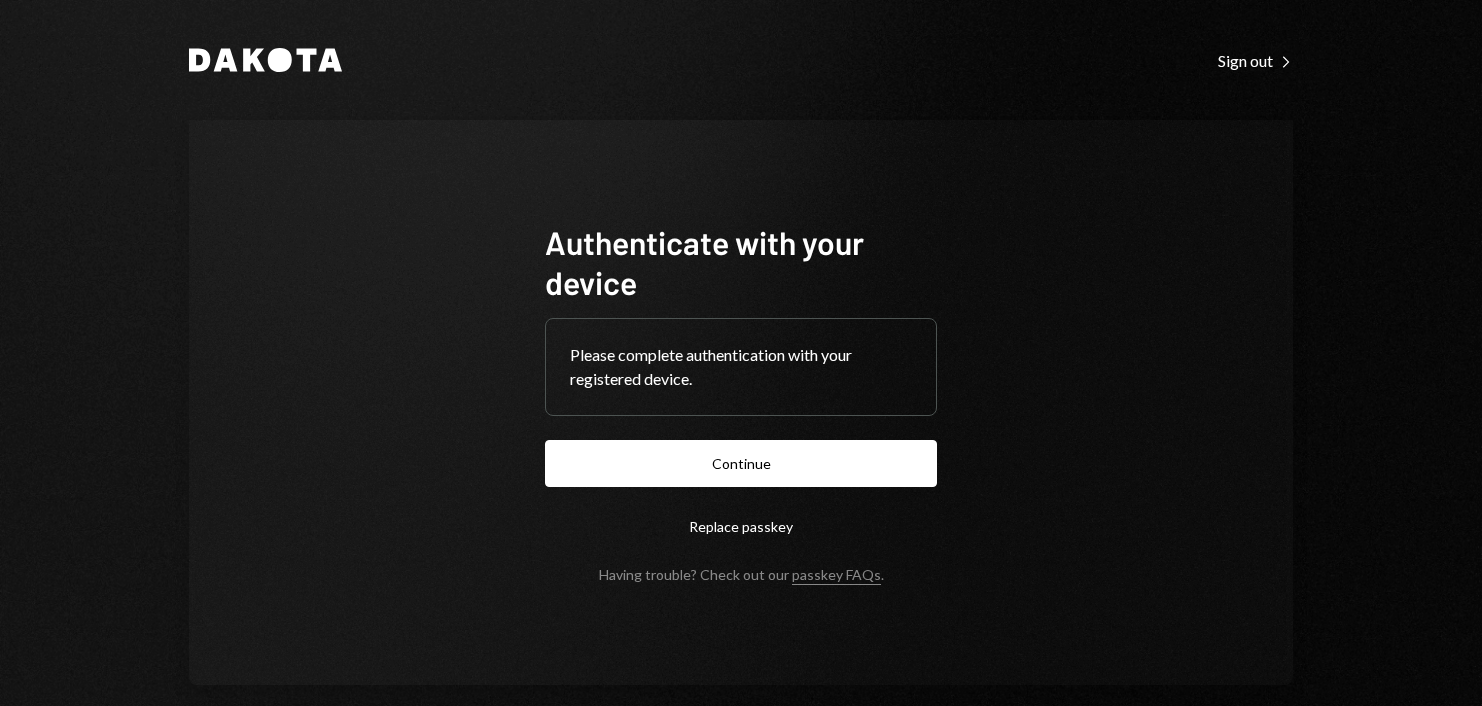 scroll, scrollTop: 0, scrollLeft: 0, axis: both 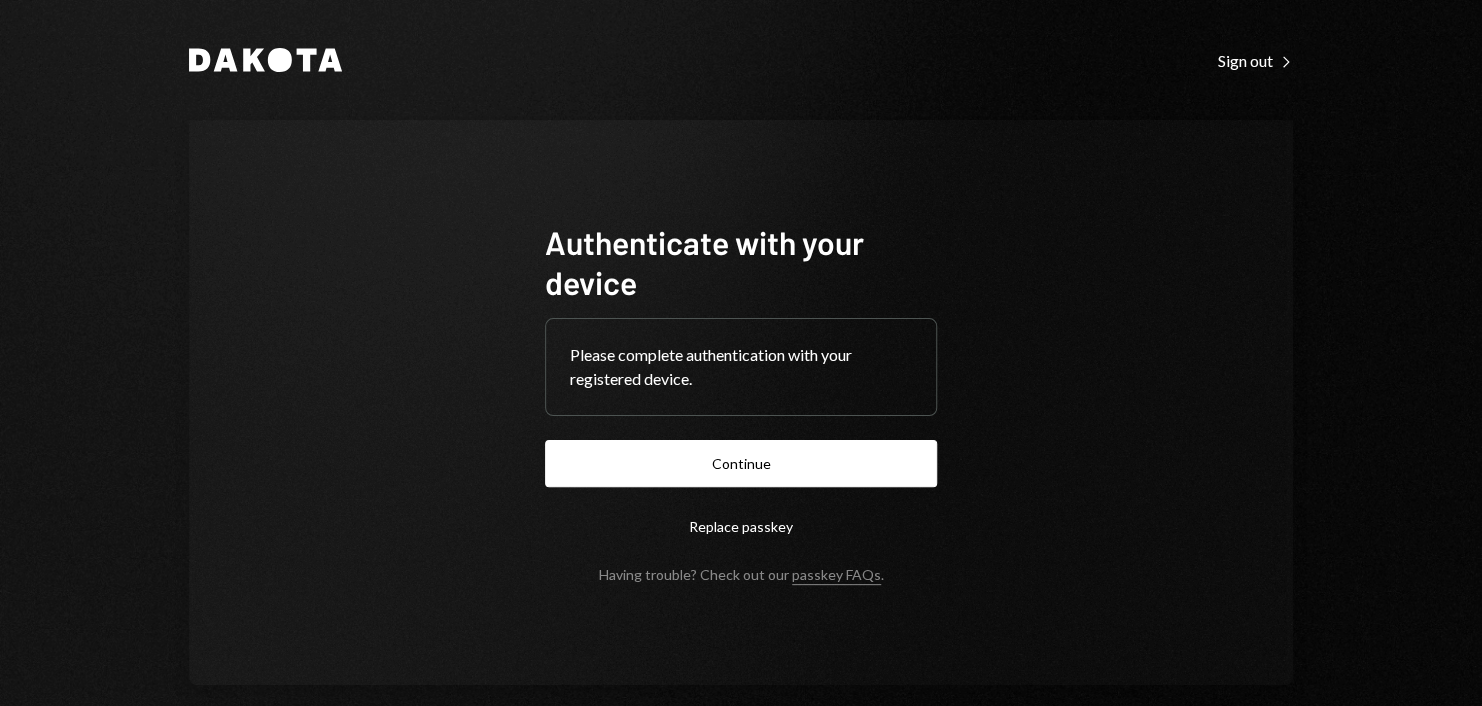 click on "Authenticate with your device Please complete authentication with your registered device. Continue Replace passkey Having trouble? Check out our   passkey FAQs ." at bounding box center (741, 402) 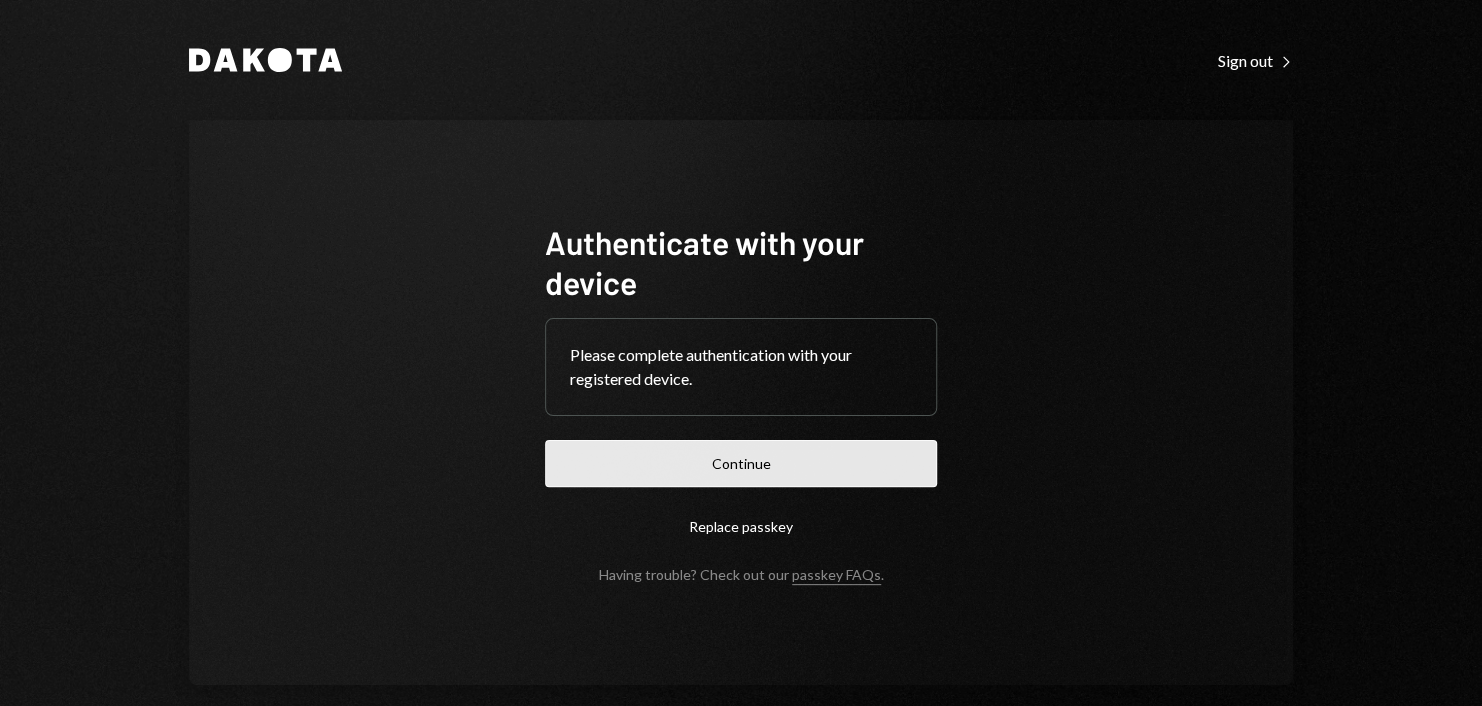 click on "Continue" at bounding box center [741, 463] 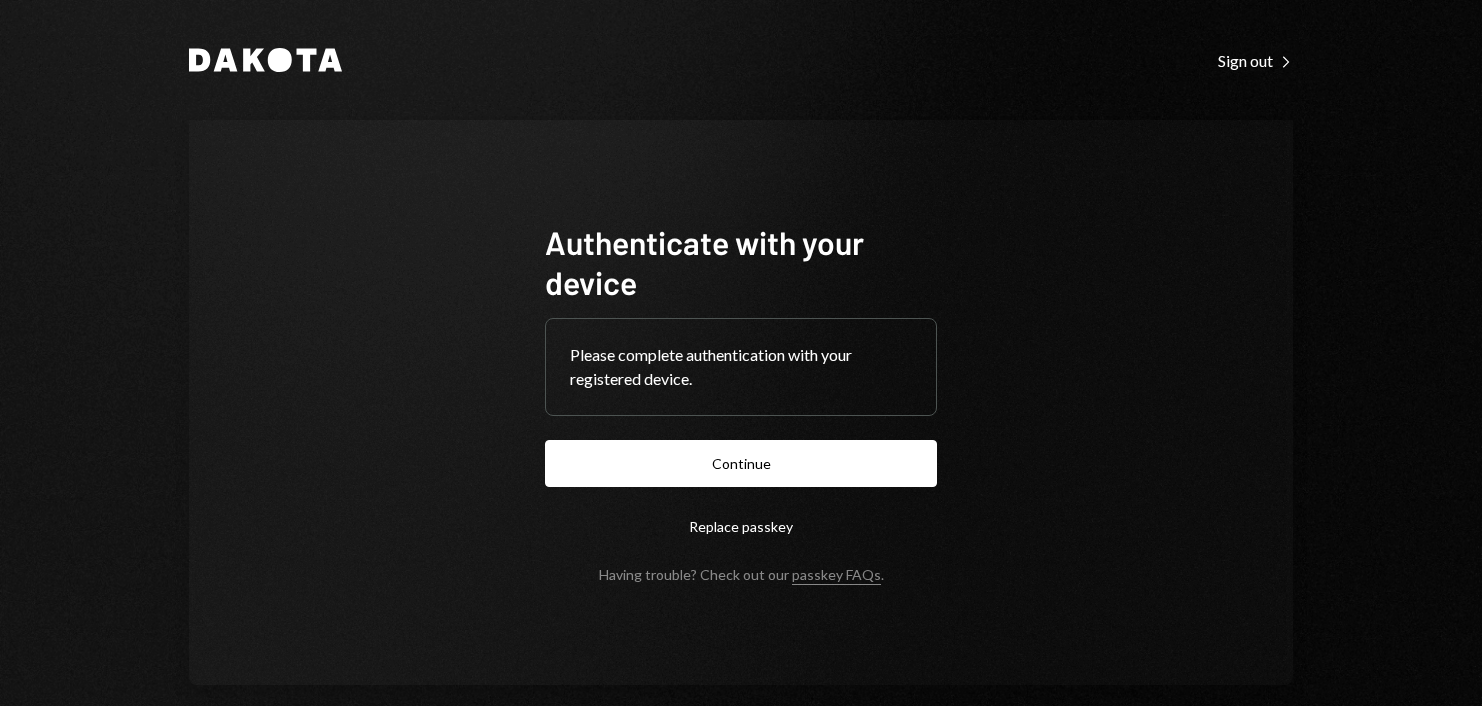scroll, scrollTop: 0, scrollLeft: 0, axis: both 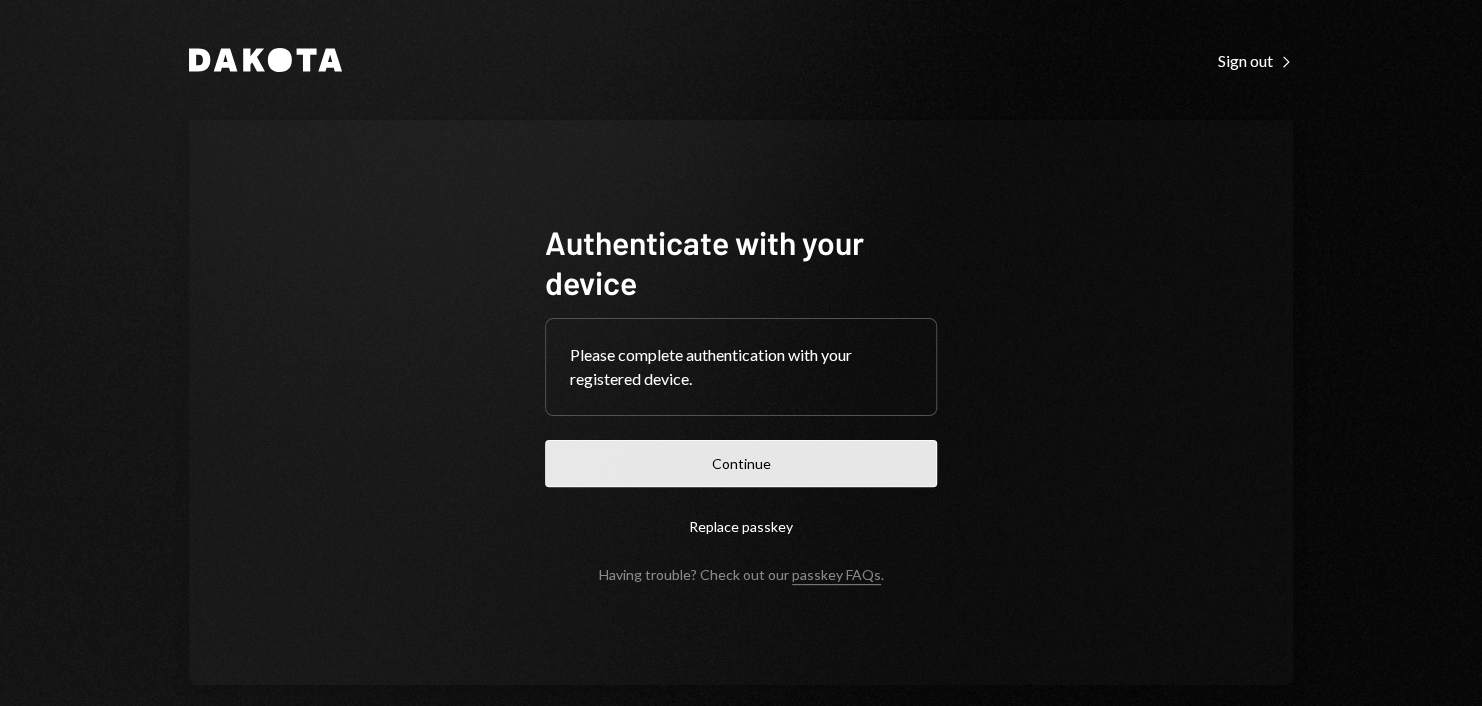 click on "Continue" at bounding box center (741, 463) 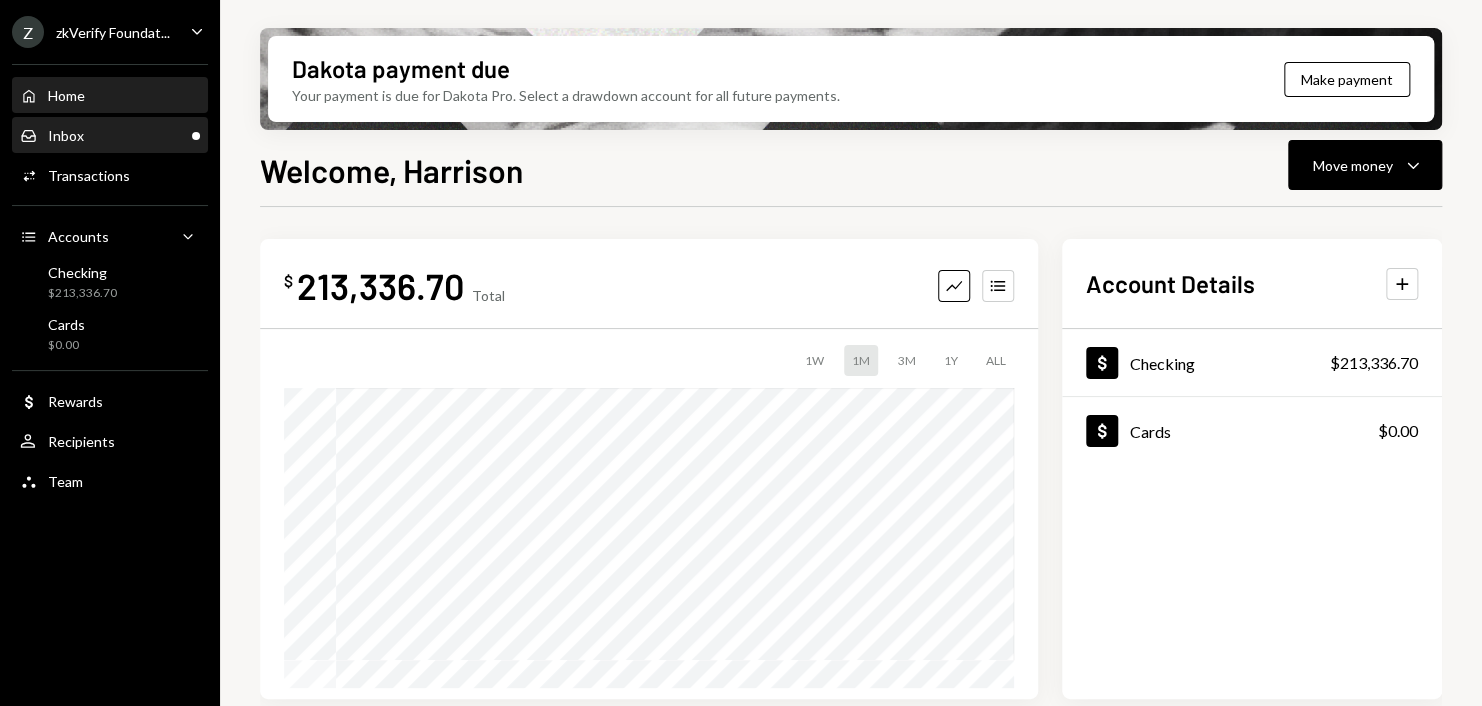 click on "Inbox Inbox" at bounding box center (110, 136) 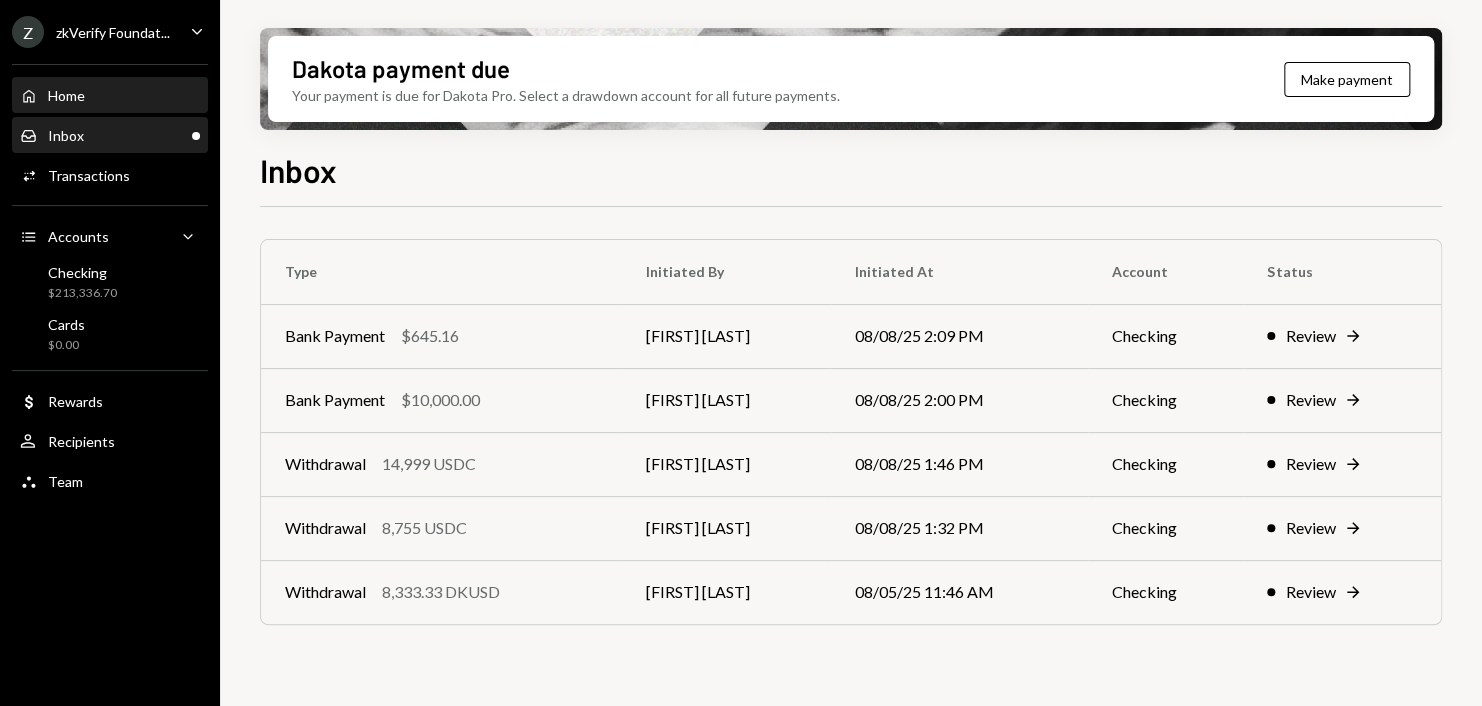 click on "Home Home" at bounding box center [110, 96] 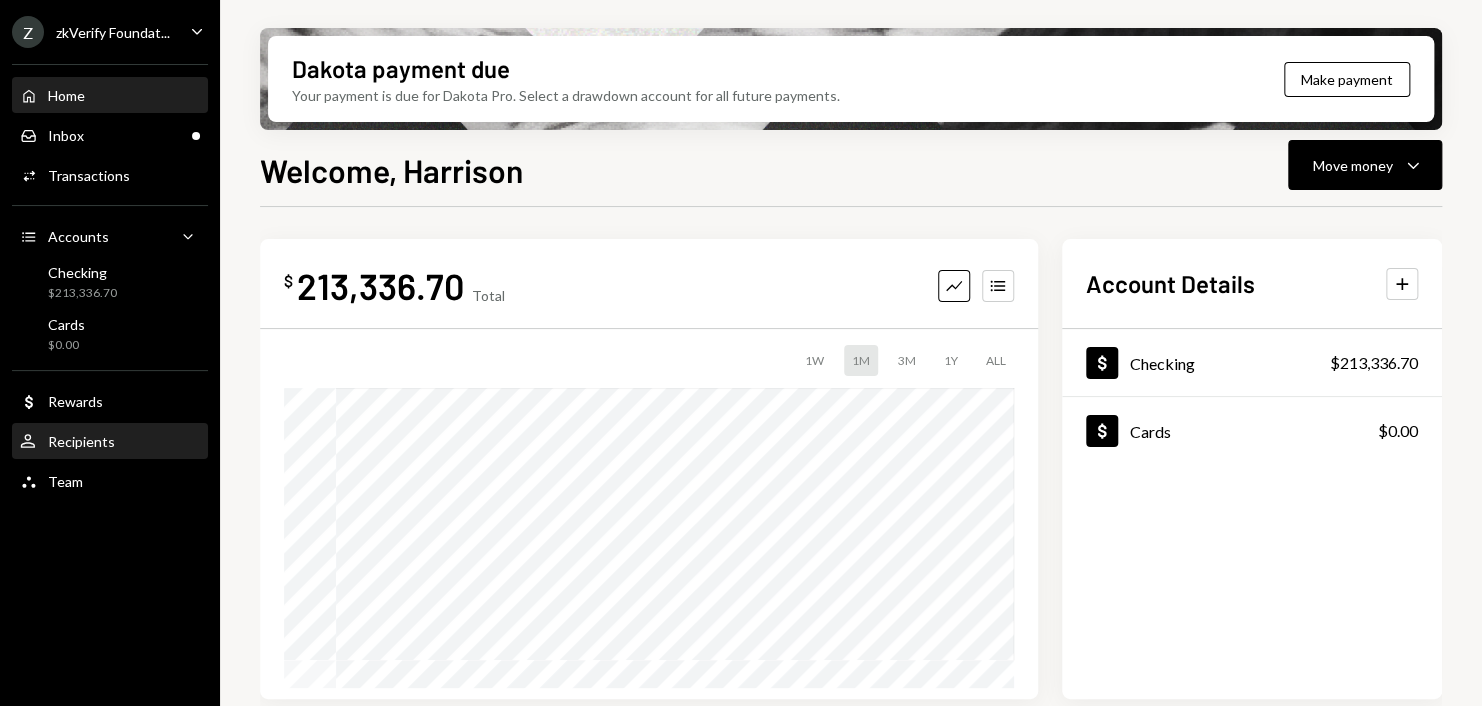 click on "Recipients" at bounding box center (81, 441) 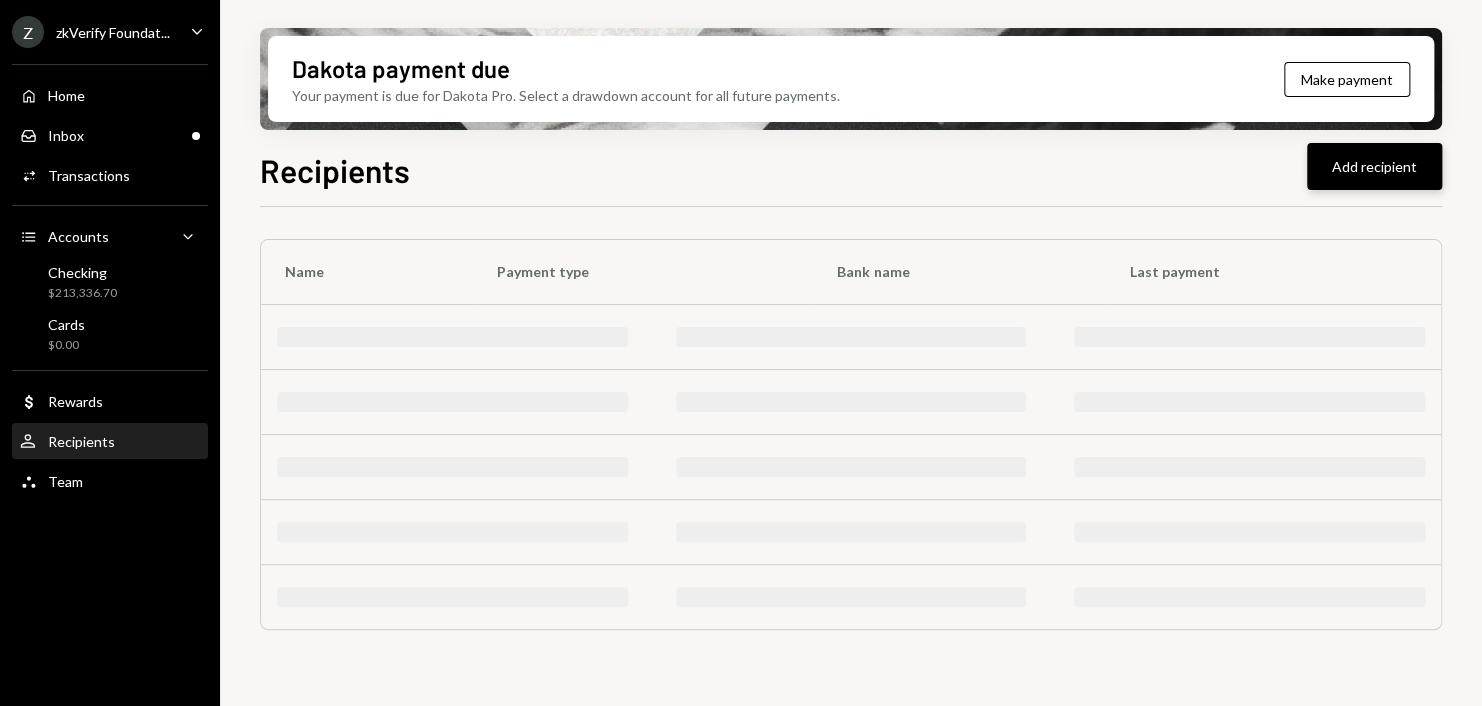click on "Add recipient" at bounding box center (1374, 166) 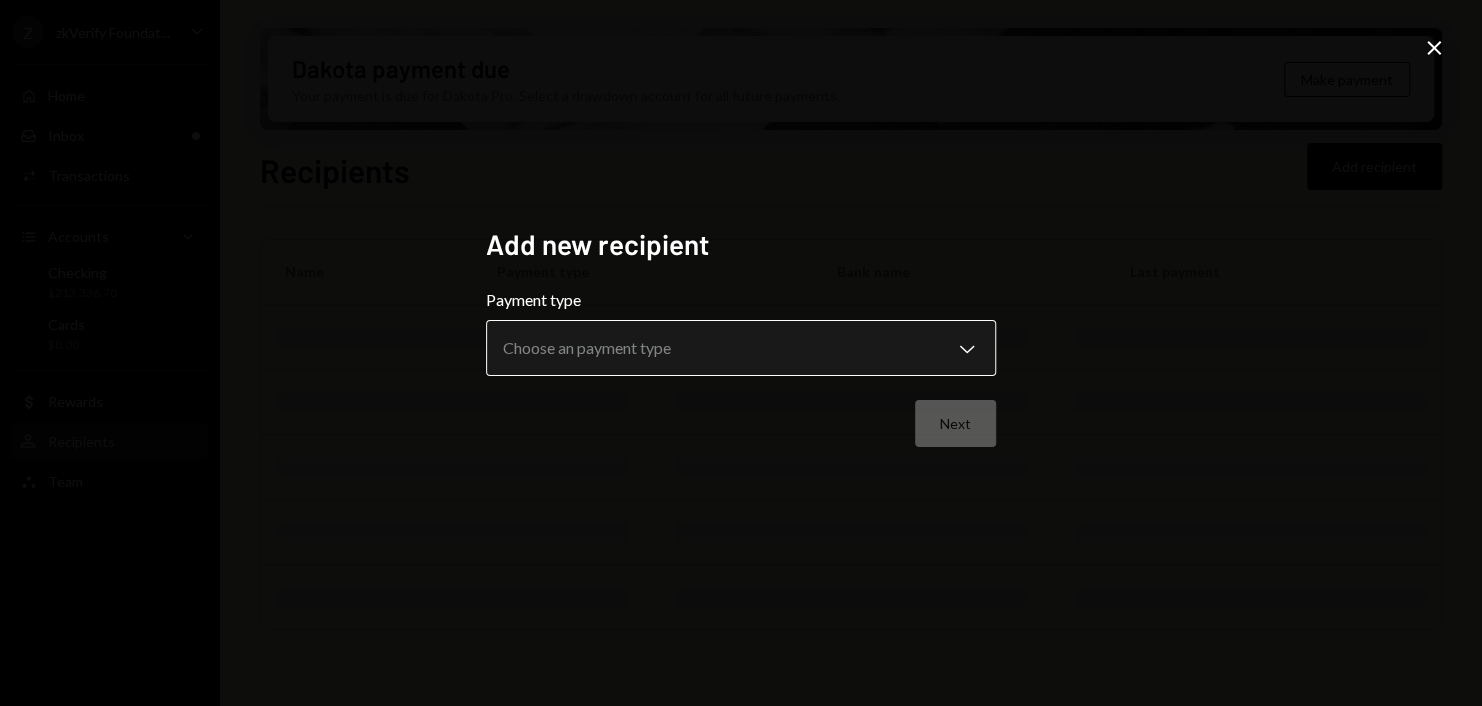click on "**********" at bounding box center [741, 353] 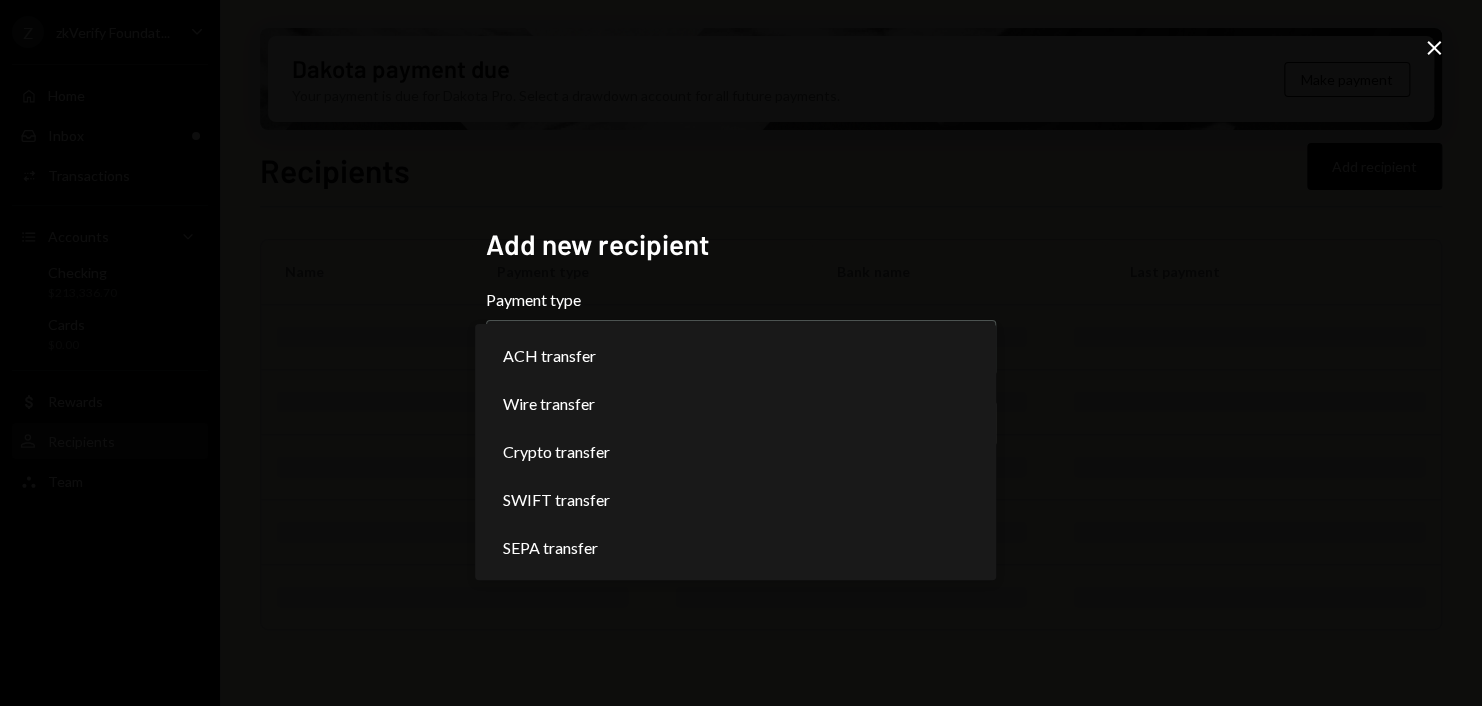 select on "******" 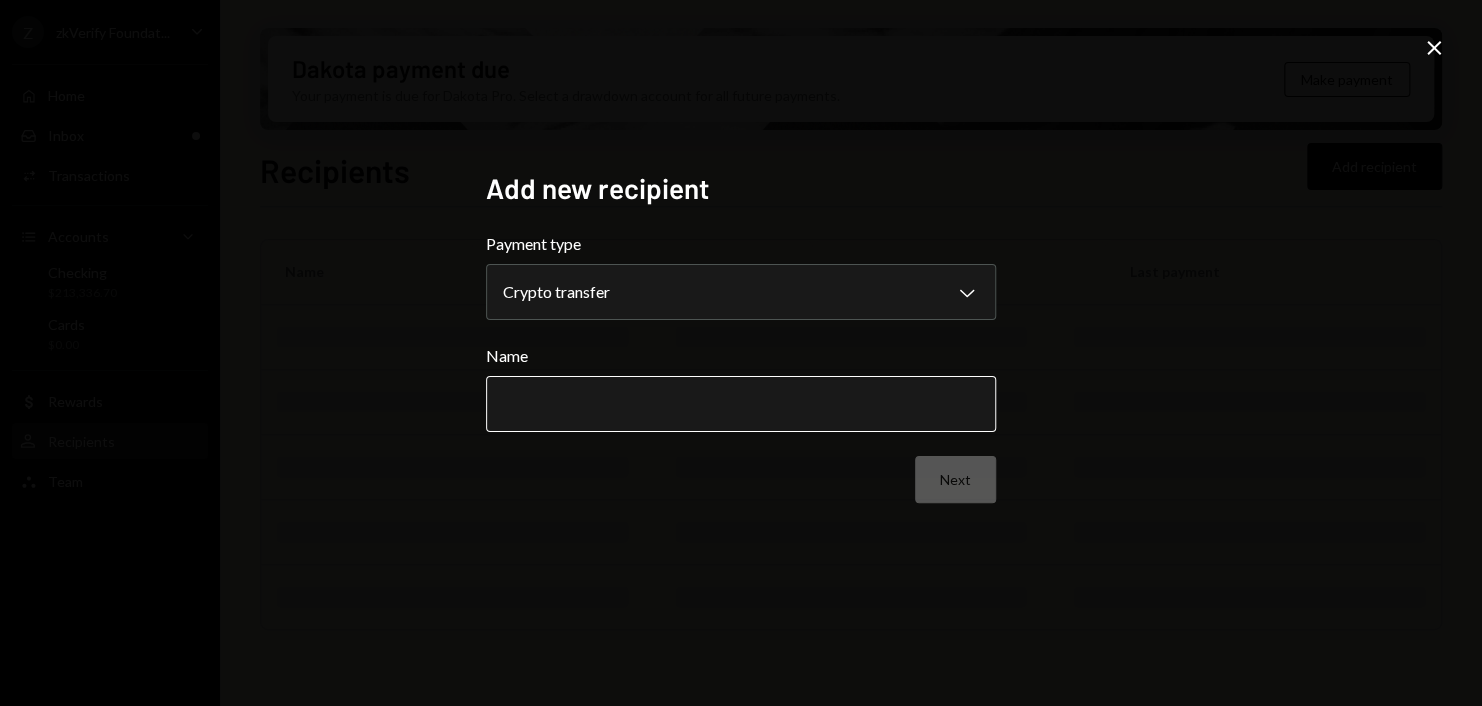 click on "Name" at bounding box center (741, 404) 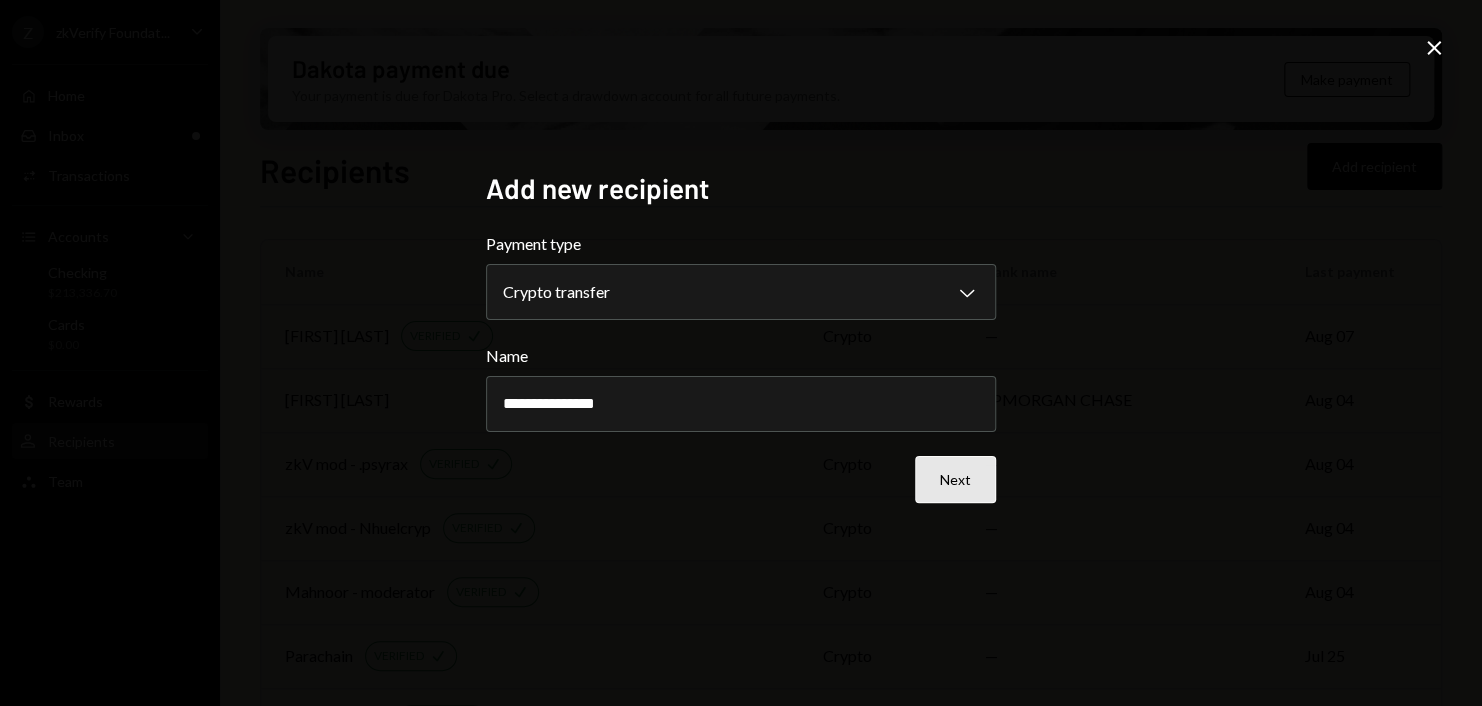 type on "**********" 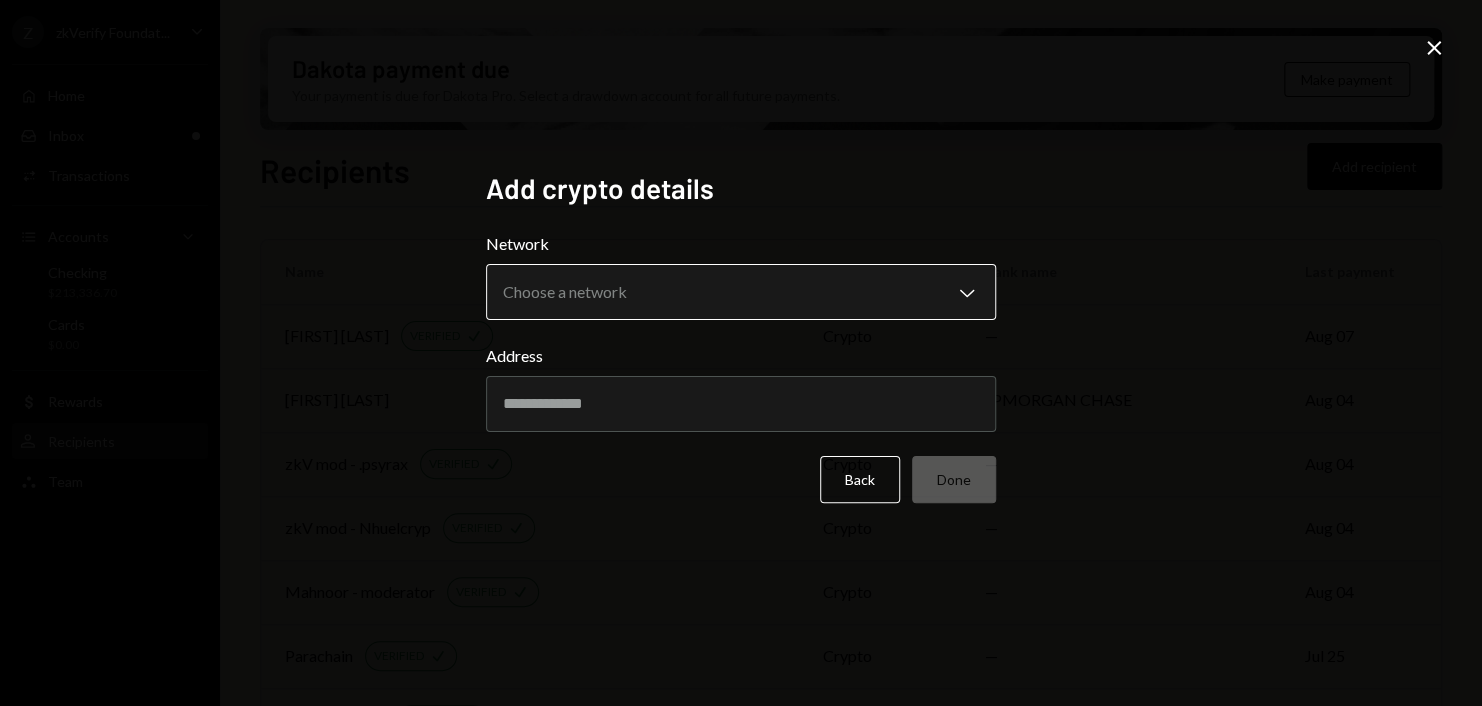 click on "Z zkVerify Foundat... Caret Down Home Home Inbox Inbox Activities Transactions Accounts Accounts Caret Down Checking $213,336.70 Cards $0.00 Dollar Rewards User Recipients Team Team Dakota payment due Your payment is due for Dakota Pro. Select a drawdown account for all future payments. Make payment Recipients Add recipient Name Payment type Bank name Last payment Joel Zhao VERIFIED Check crypto — Aug 07 Michael Pastko ach JPMORGAN CHASE Aug 04 zkV mod - .psyrax VERIFIED Check crypto — Aug 04 zkV mod - Nhuelcryp VERIFIED Check crypto — Aug 04 Mahnoor - moderator VERIFIED Check crypto — Aug 04 Parachain VERIFIED Check crypto — Jul 25 Snag Solutions VERIFIED Check crypto — Jul 24 Copper Co VERIFIED Check crypto — Jul 21 Arman - New VERIFIED Check crypto — Jul 21 zkV Eth Rain account VERIFIED Check crypto — Jul 17 Web3 Technologies inc VERIFIED Check crypto — Jul 15 AB Technologies Limited VERIFIED Check crypto — Jul 14 Autonomous NEW VERIFIED Check crypto — Jul 11 Milica VERIFIED Check" at bounding box center [741, 353] 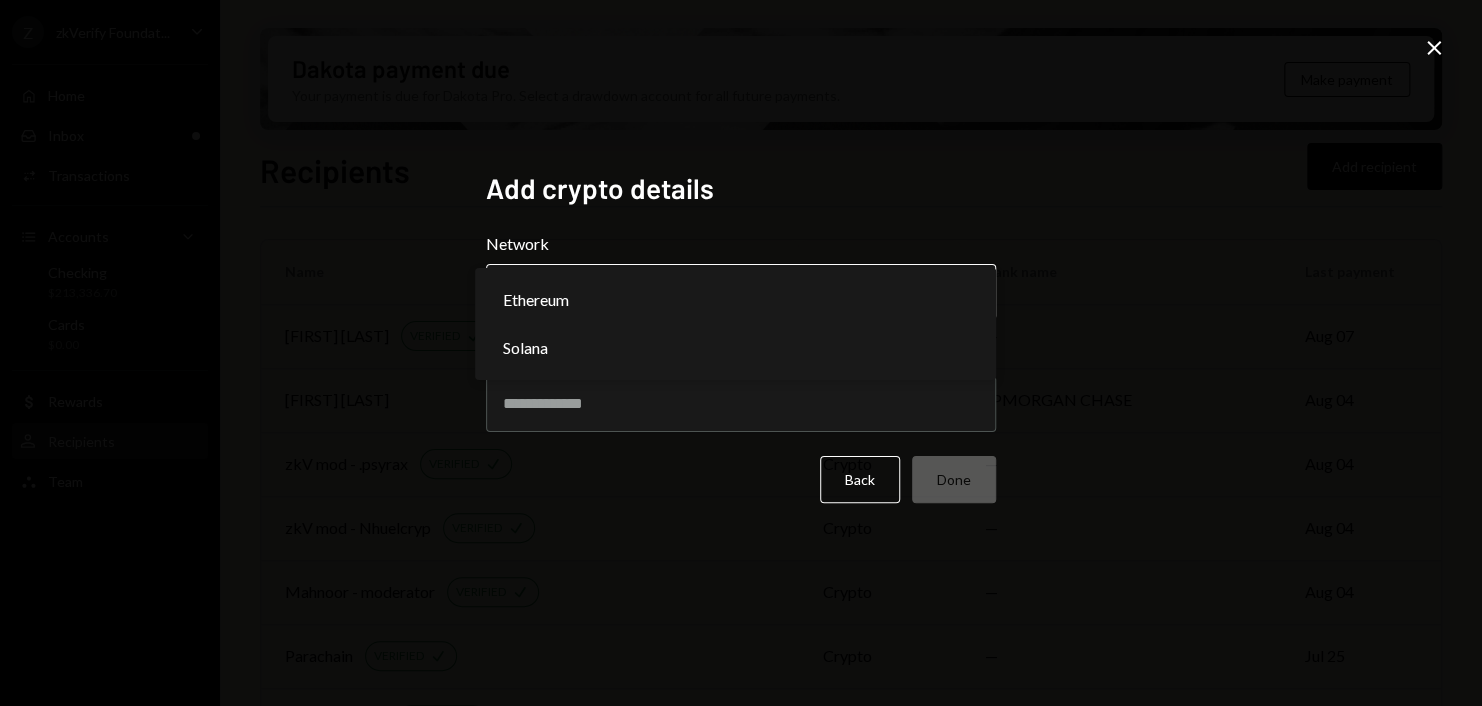 select on "**********" 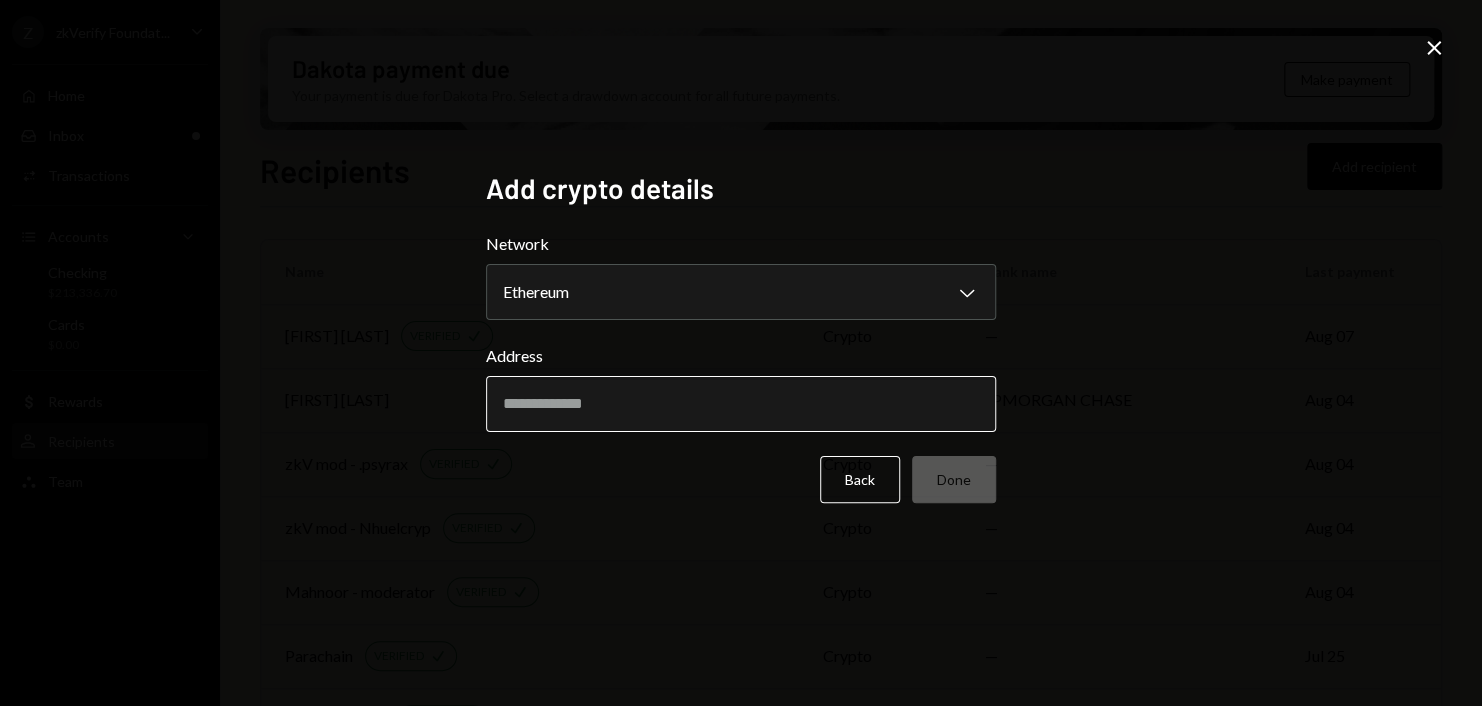 click on "Address" at bounding box center (741, 404) 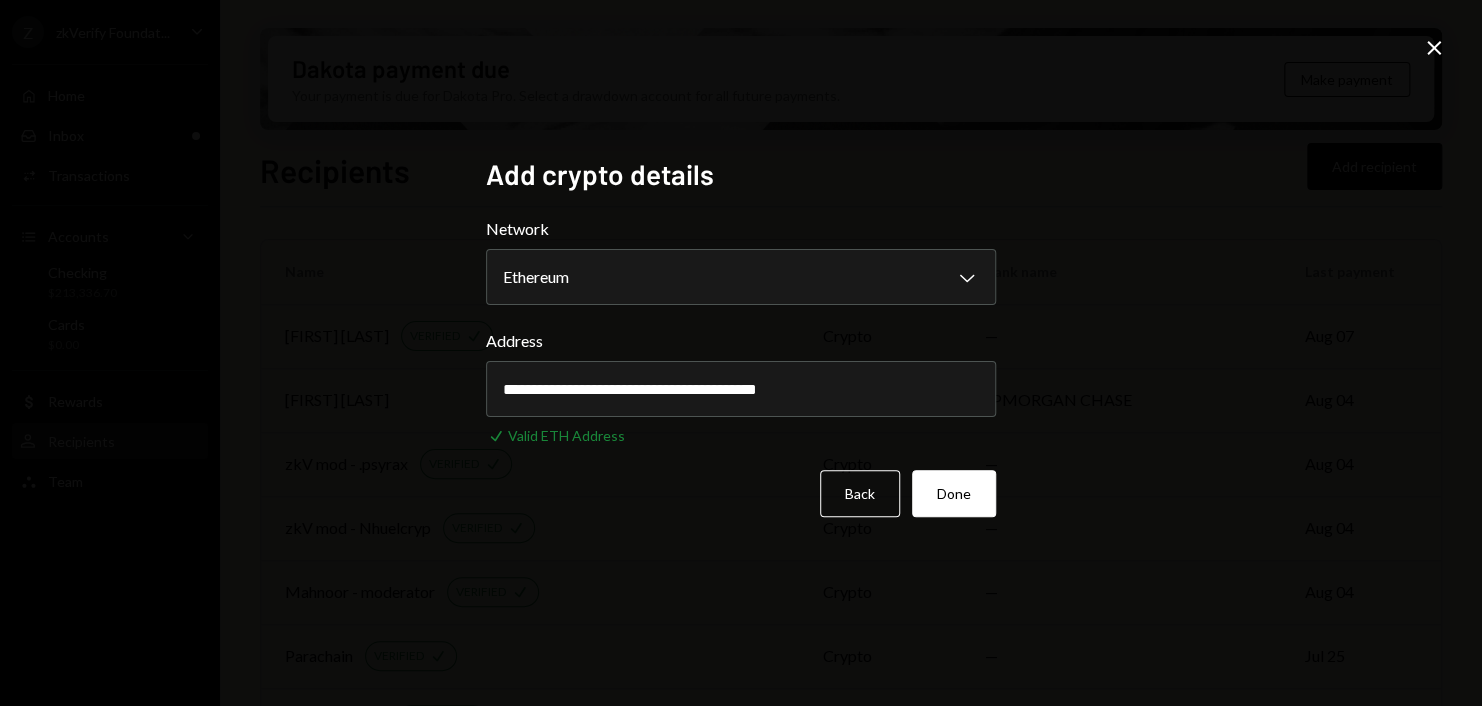 type on "**********" 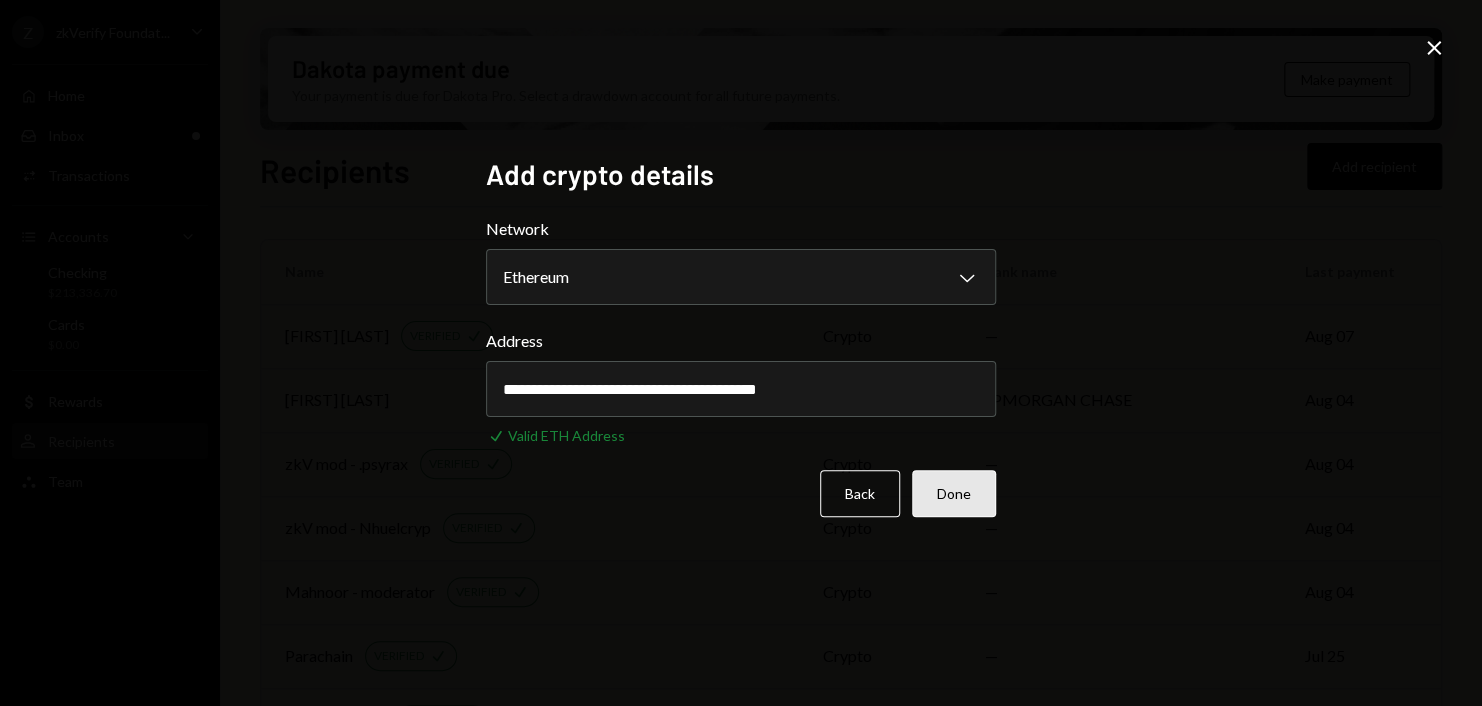 click on "Done" at bounding box center [954, 493] 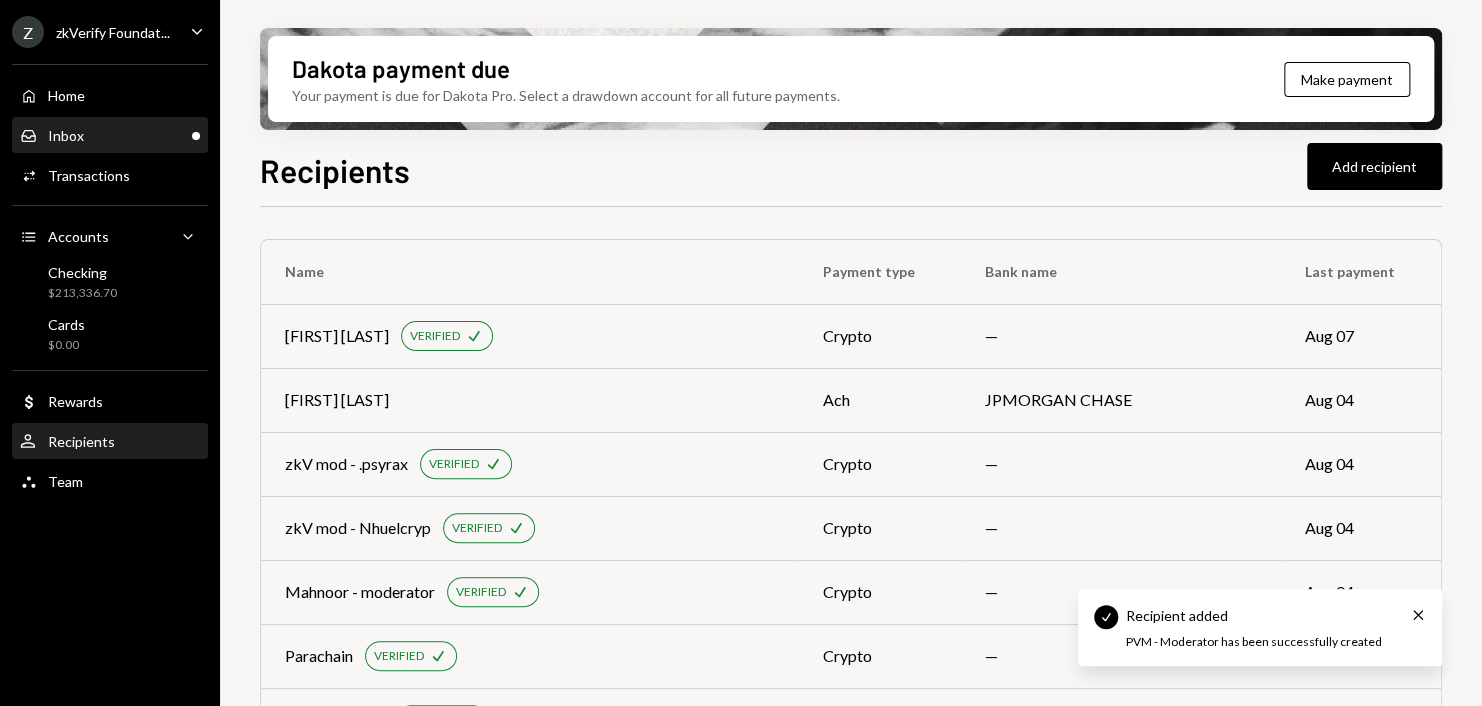 click on "Inbox Inbox" at bounding box center [110, 136] 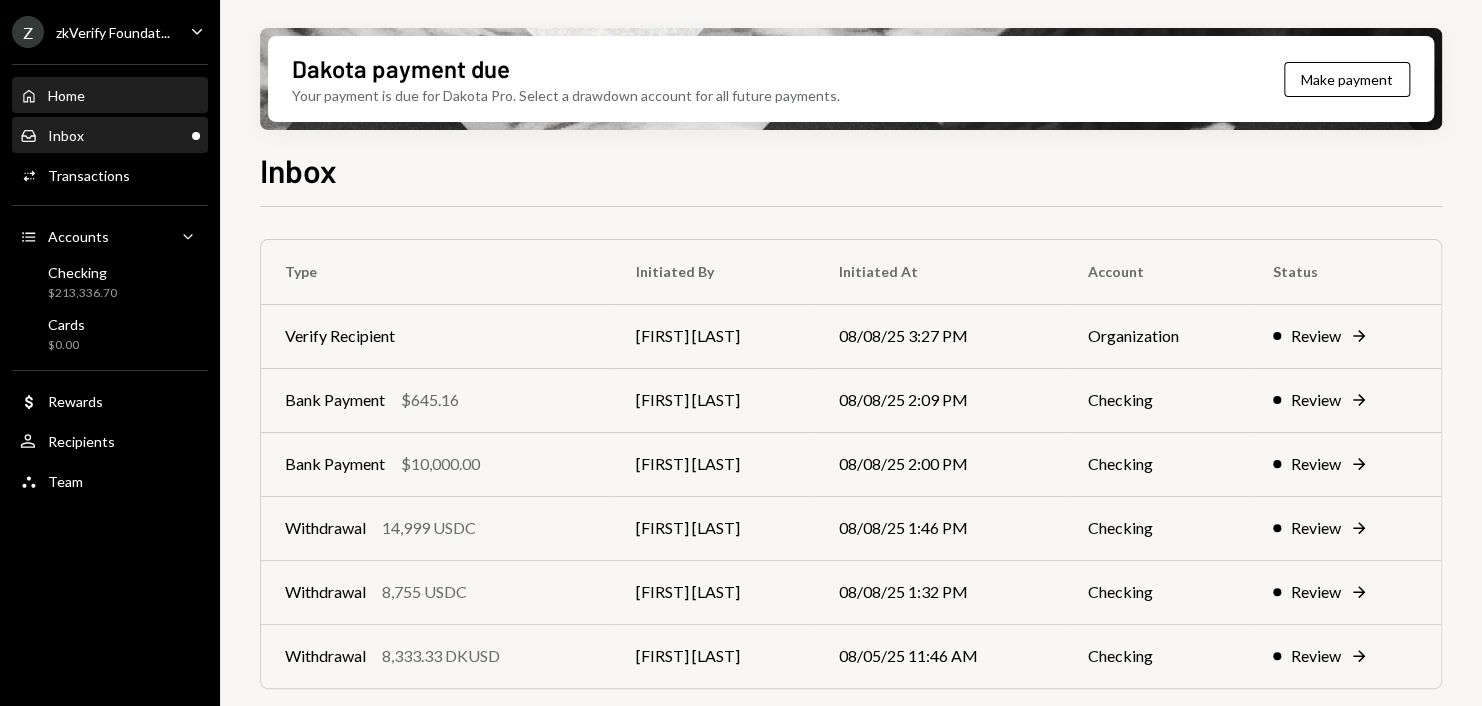 click on "Home Home" at bounding box center [110, 96] 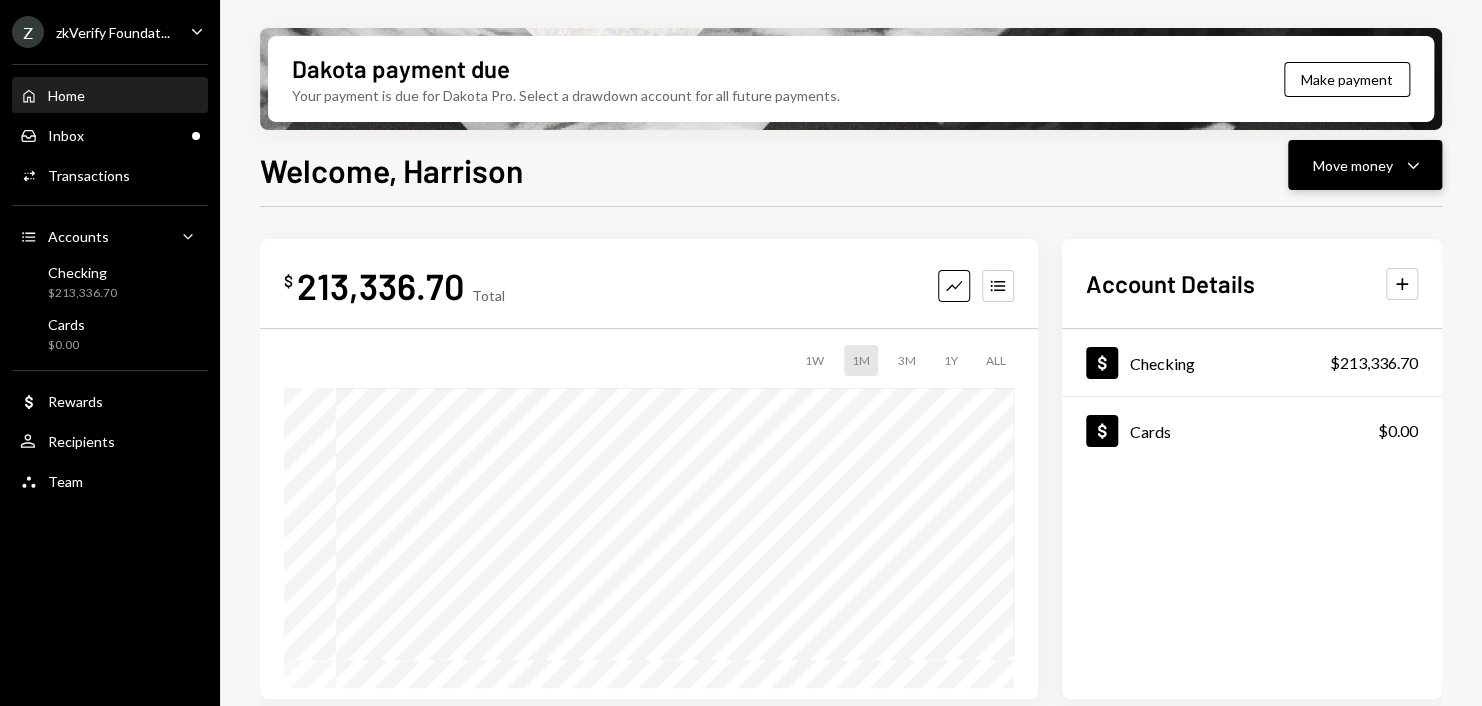 click on "Move money" at bounding box center [1353, 165] 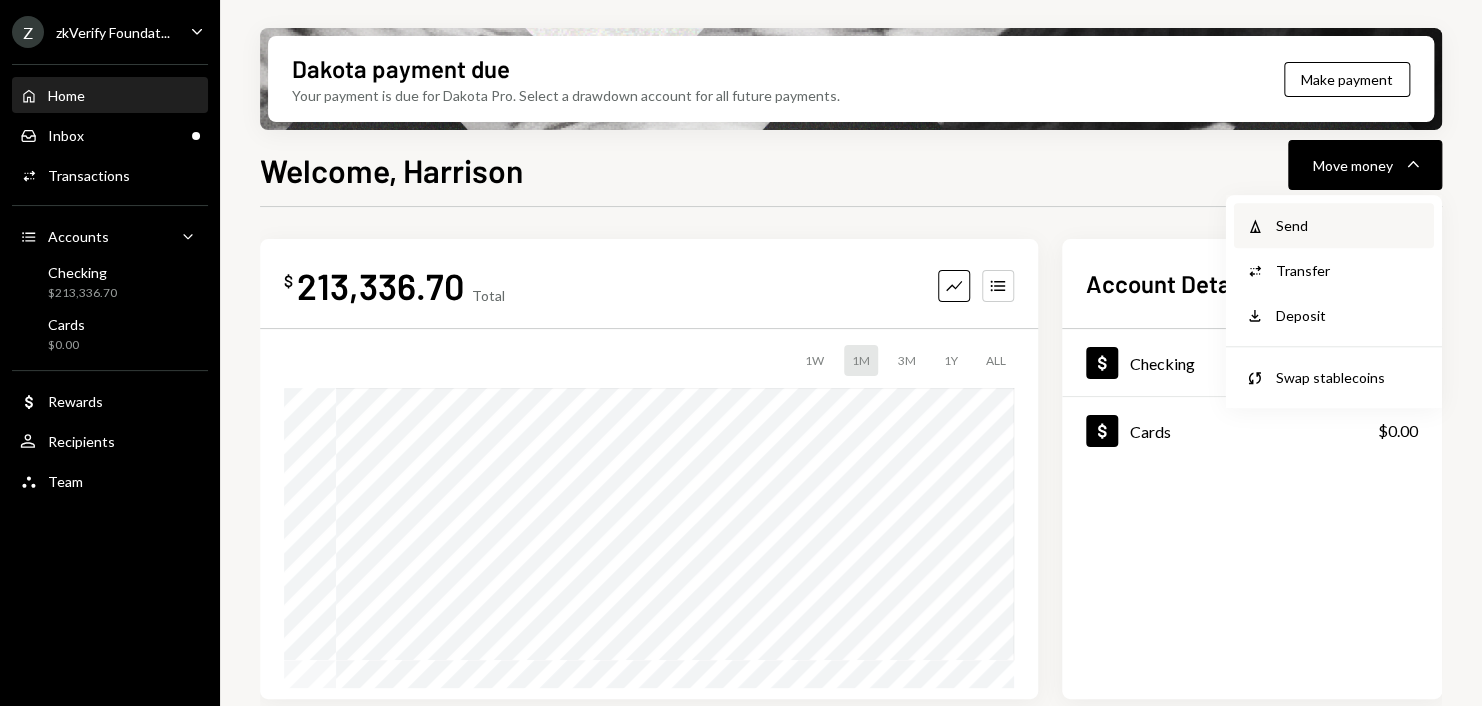 click on "Send" at bounding box center [1349, 225] 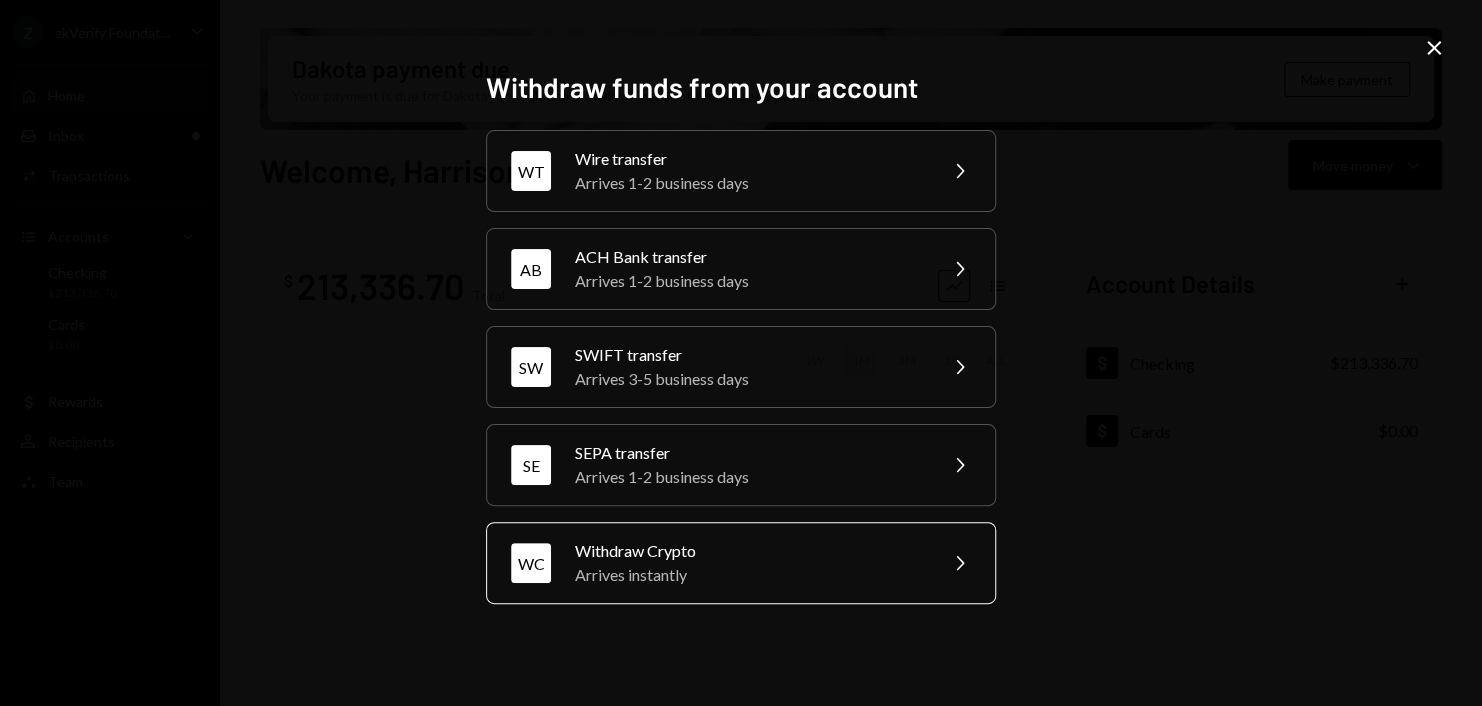 click on "WC Withdraw Crypto Arrives instantly Chevron Right" at bounding box center (741, 563) 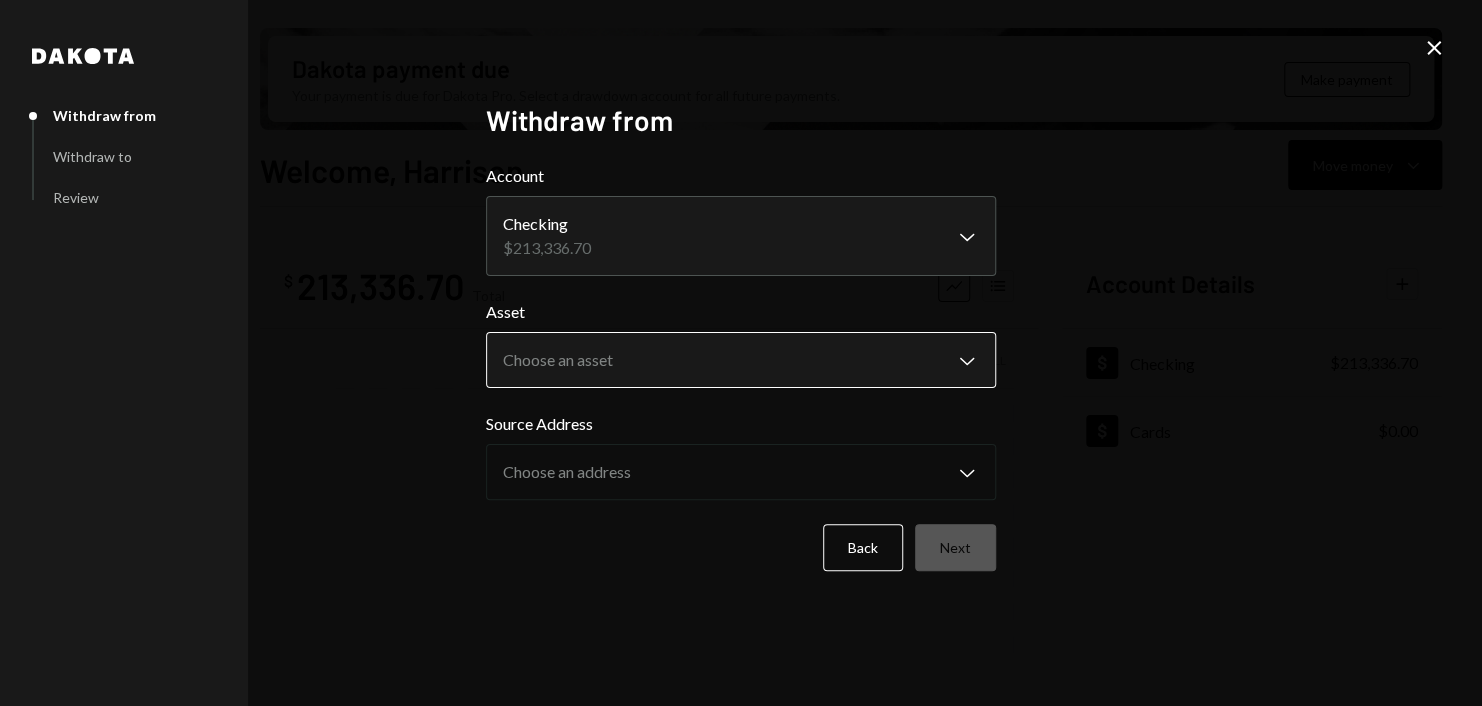 click on "Z zkVerify Foundat... Caret Down Home Home Inbox Inbox Activities Transactions Accounts Accounts Caret Down Checking $213,336.70 Cards $0.00 Dollar Rewards User Recipients Team Team Dakota payment due Your payment is due for Dakota Pro. Select a drawdown account for all future payments. Make payment Welcome, Harrison Move money Caret Down $ 213,336.70 Total Graph Accounts 1W 1M 3M 1Y ALL Account Details Plus Dollar Checking $213,336.70 Dollar Cards $0.00 Recent Transactions View all Type Initiated By Initiated At Account Status Bank Payment $645.16 Harrison Lac 08/08/25 2:09 PM Checking Review Right Arrow Bank Payment $10,000.00 Harrison Lac 08/08/25 2:00 PM Checking Review Right Arrow Withdrawal 14,999  USDC Harrison Lac 08/08/25 1:46 PM Checking Review Right Arrow Withdrawal 8,755  USDC Harrison Lac 08/08/25 1:32 PM Checking Review Right Arrow Deposit 200,000  USDC 0xCD53...31Ca7b Copy 08/07/25 11:43 PM Checking Completed Welcome, Harrison - Dakota Dakota Withdraw from Withdraw to Review Withdraw from Asset" at bounding box center [741, 353] 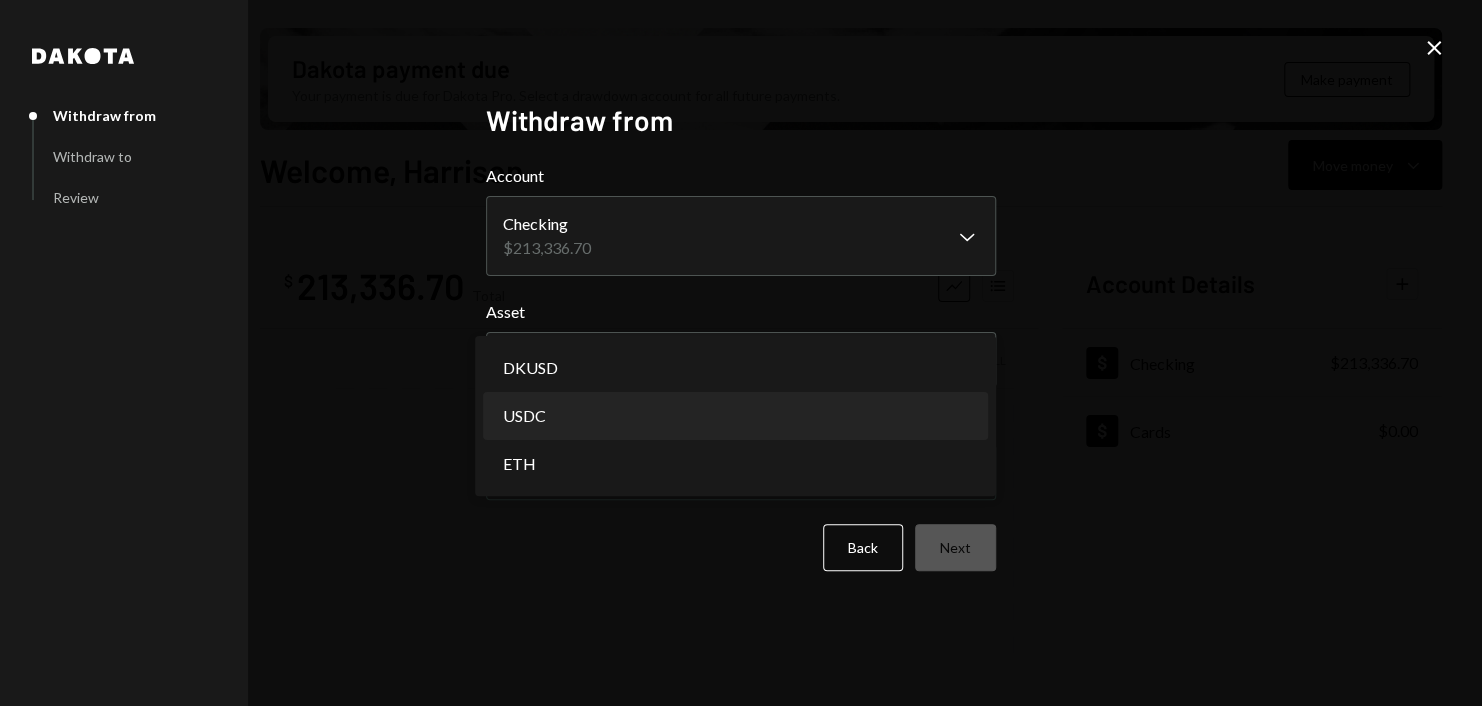select on "****" 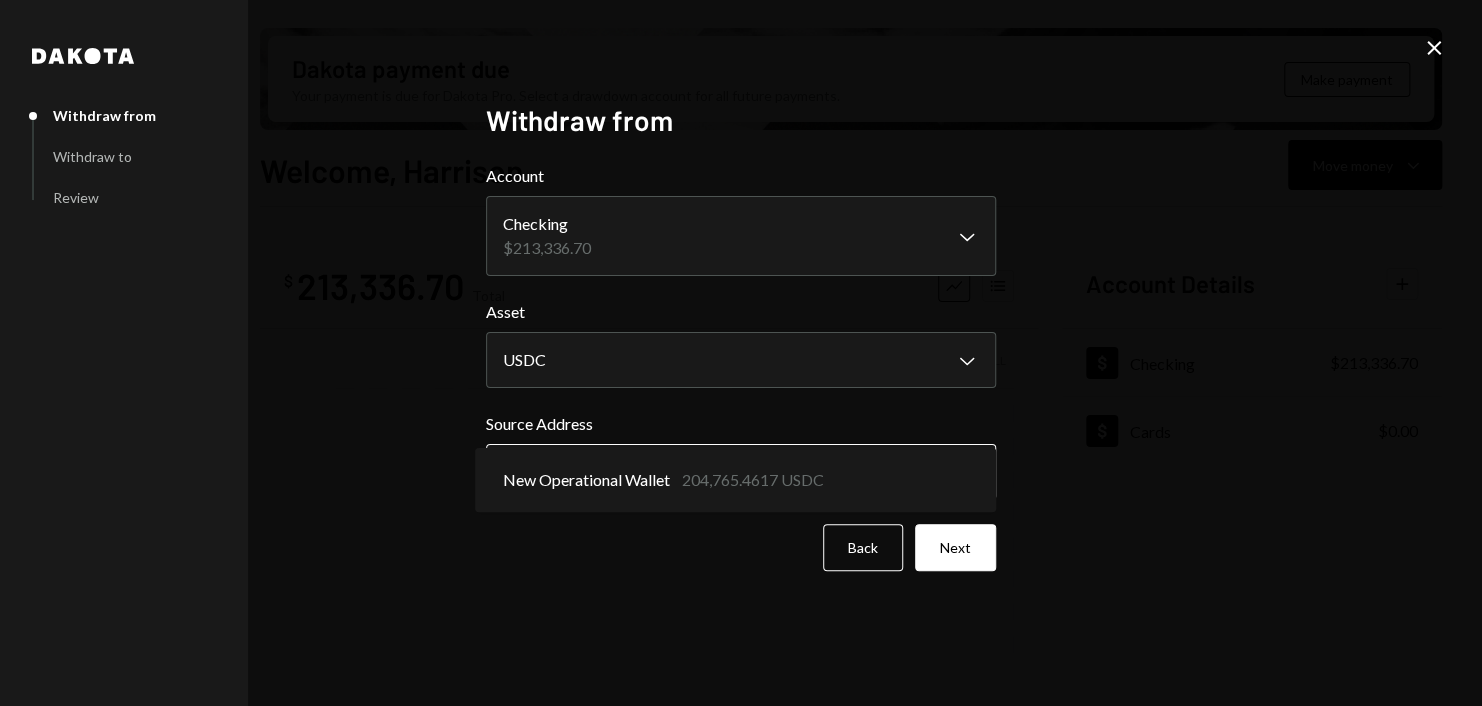click on "Z zkVerify Foundat... Caret Down Home Home Inbox Inbox Activities Transactions Accounts Accounts Caret Down Checking $213,336.70 Cards $0.00 Dollar Rewards User Recipients Team Team Dakota payment due Your payment is due for Dakota Pro. Select a drawdown account for all future payments. Make payment Welcome, Harrison Move money Caret Down $ 213,336.70 Total Graph Accounts 1W 1M 3M 1Y ALL Account Details Plus Dollar Checking $213,336.70 Dollar Cards $0.00 Recent Transactions View all Type Initiated By Initiated At Account Status Bank Payment $645.16 Harrison Lac 08/08/25 2:09 PM Checking Review Right Arrow Bank Payment $10,000.00 Harrison Lac 08/08/25 2:00 PM Checking Review Right Arrow Withdrawal 14,999  USDC Harrison Lac 08/08/25 1:46 PM Checking Review Right Arrow Withdrawal 8,755  USDC Harrison Lac 08/08/25 1:32 PM Checking Review Right Arrow Deposit 200,000  USDC 0xCD53...31Ca7b Copy 08/07/25 11:43 PM Checking Completed Welcome, Harrison - Dakota Dakota Withdraw from Withdraw to Review Withdraw from Asset" at bounding box center [741, 353] 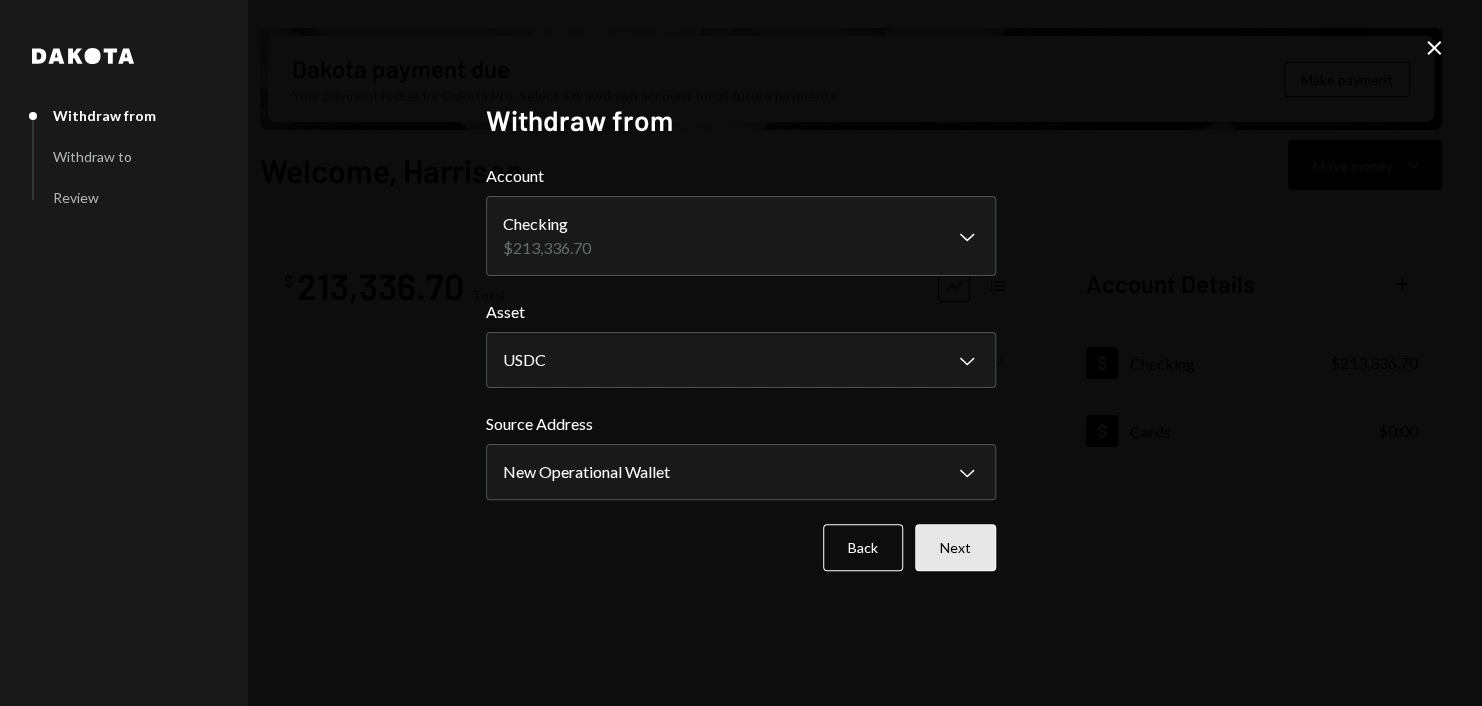 click on "Next" at bounding box center [955, 547] 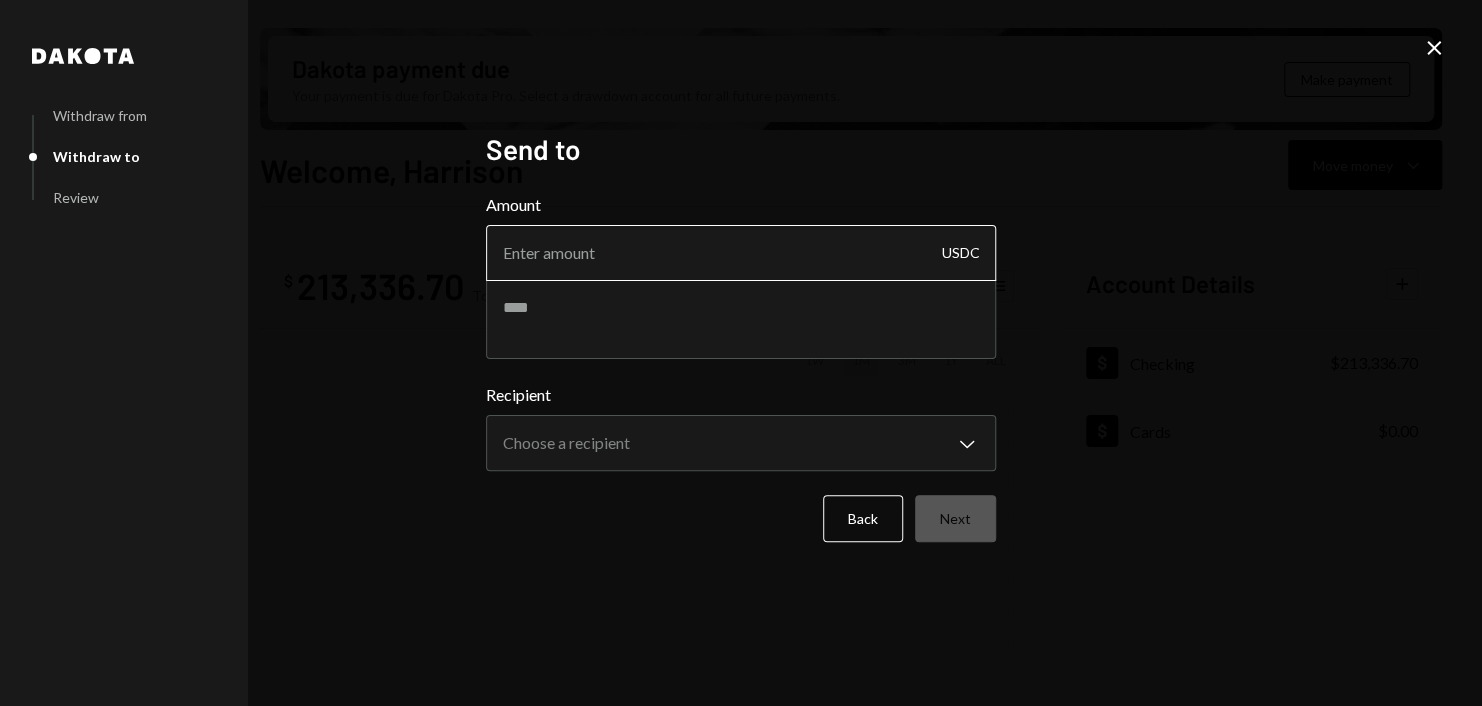 click on "Amount" at bounding box center (741, 253) 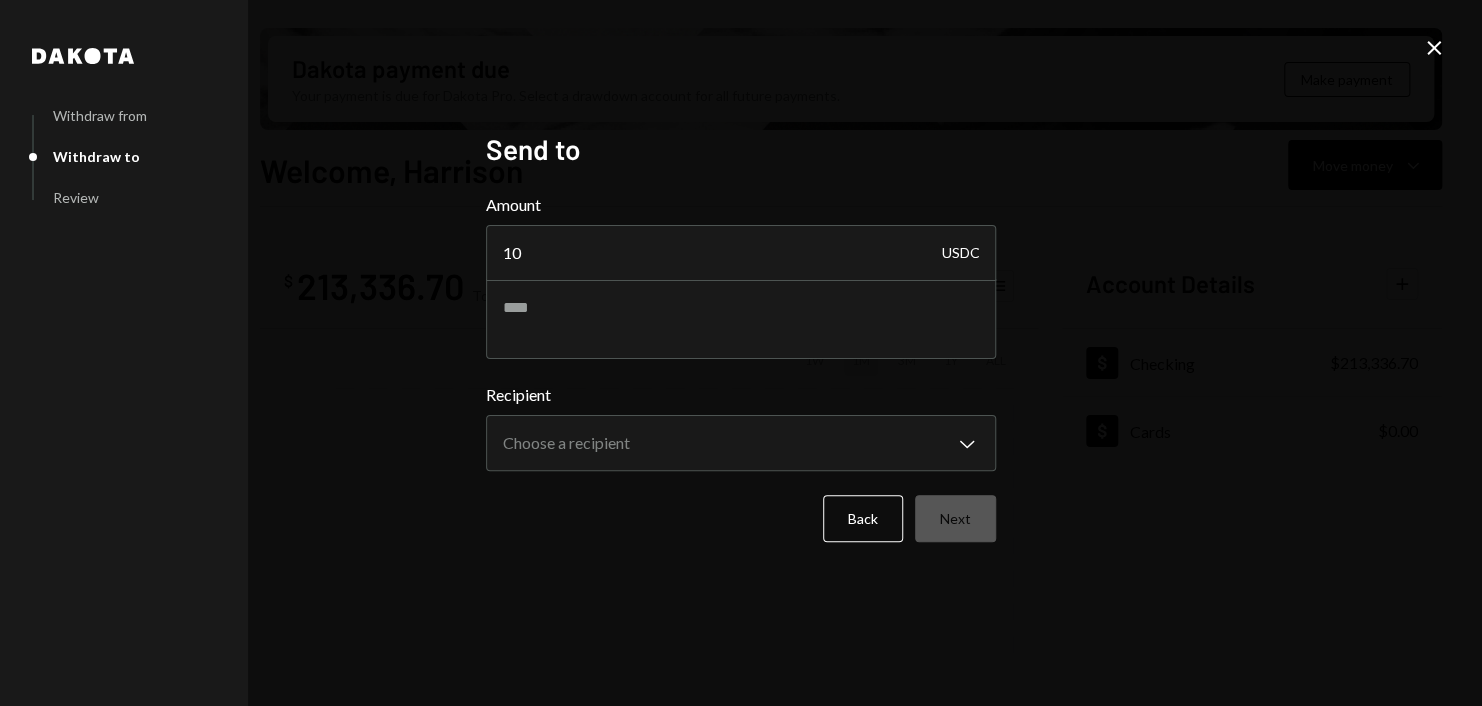type on "10" 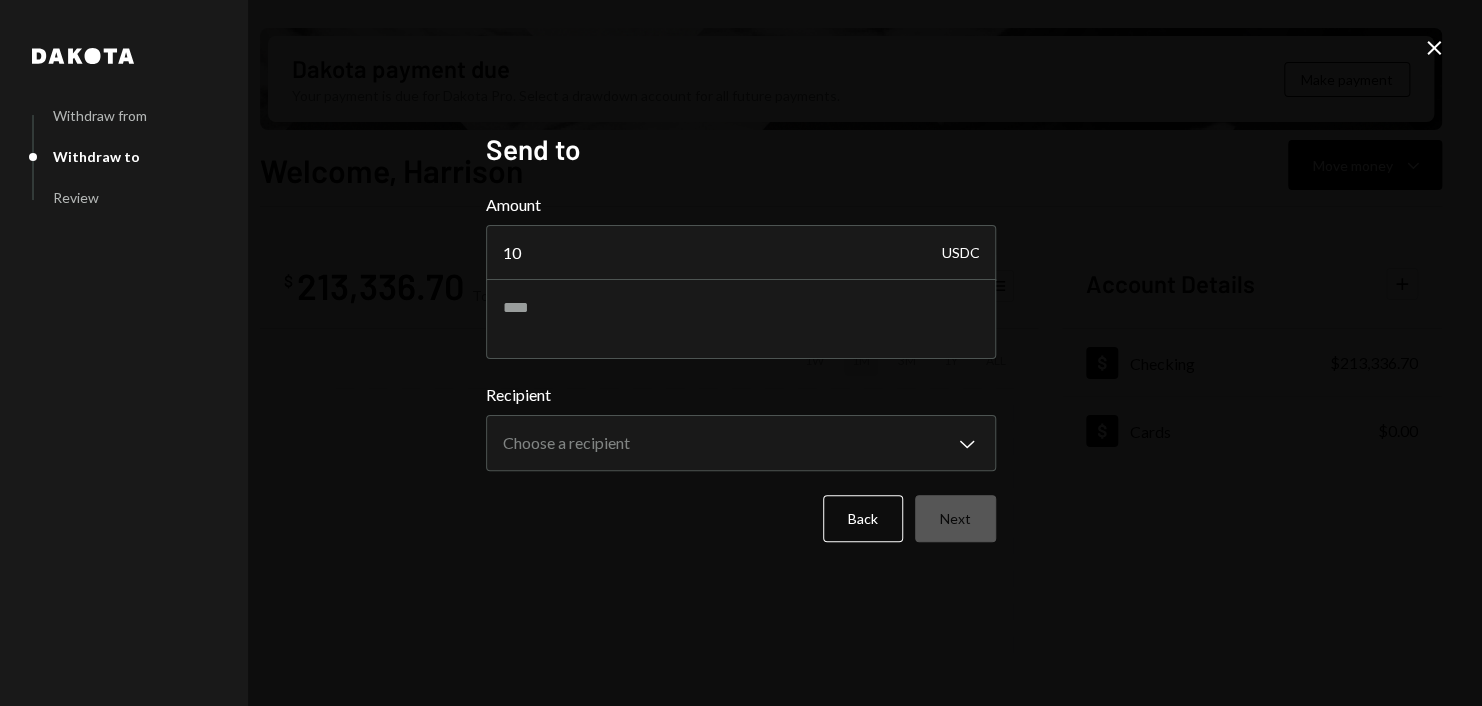 drag, startPoint x: 1099, startPoint y: 367, endPoint x: 1006, endPoint y: 413, distance: 103.75452 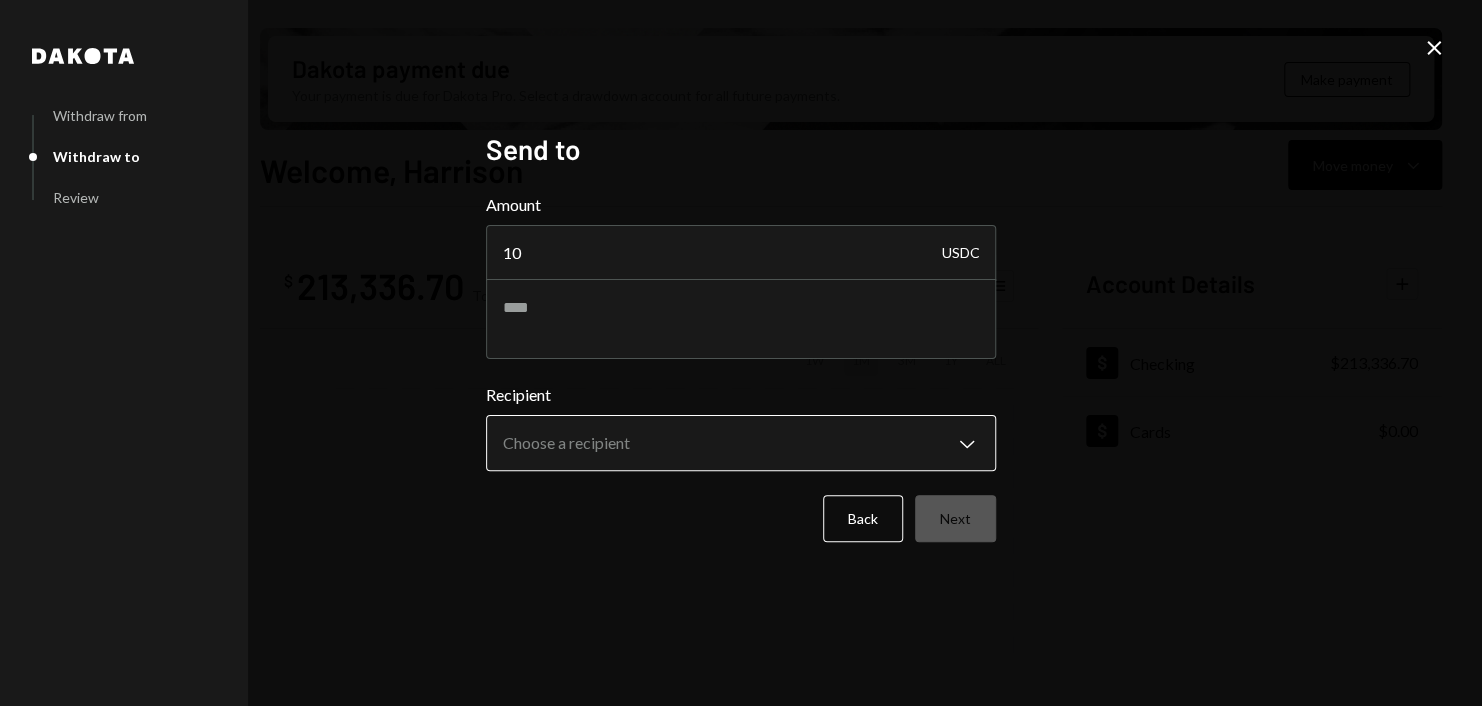 click on "Z zkVerify Foundat... Caret Down Home Home Inbox Inbox Activities Transactions Accounts Accounts Caret Down Checking $213,336.70 Cards $0.00 Dollar Rewards User Recipients Team Team Dakota payment due Your payment is due for Dakota Pro. Select a drawdown account for all future payments. Make payment Welcome, Harrison Move money Caret Down $ 213,336.70 Total Graph Accounts 1W 1M 3M 1Y ALL Account Details Plus Dollar Checking $213,336.70 Dollar Cards $0.00 Recent Transactions View all Type Initiated By Initiated At Account Status Bank Payment $645.16 Harrison Lac 08/08/25 2:09 PM Checking Review Right Arrow Bank Payment $10,000.00 Harrison Lac 08/08/25 2:00 PM Checking Review Right Arrow Withdrawal 14,999  USDC Harrison Lac 08/08/25 1:46 PM Checking Review Right Arrow Withdrawal 8,755  USDC Harrison Lac 08/08/25 1:32 PM Checking Review Right Arrow Deposit 200,000  USDC 0xCD53...31Ca7b Copy 08/07/25 11:43 PM Checking Completed Welcome, Harrison - Dakota Dakota Withdraw from Withdraw to Review Send to Amount 10" at bounding box center (741, 353) 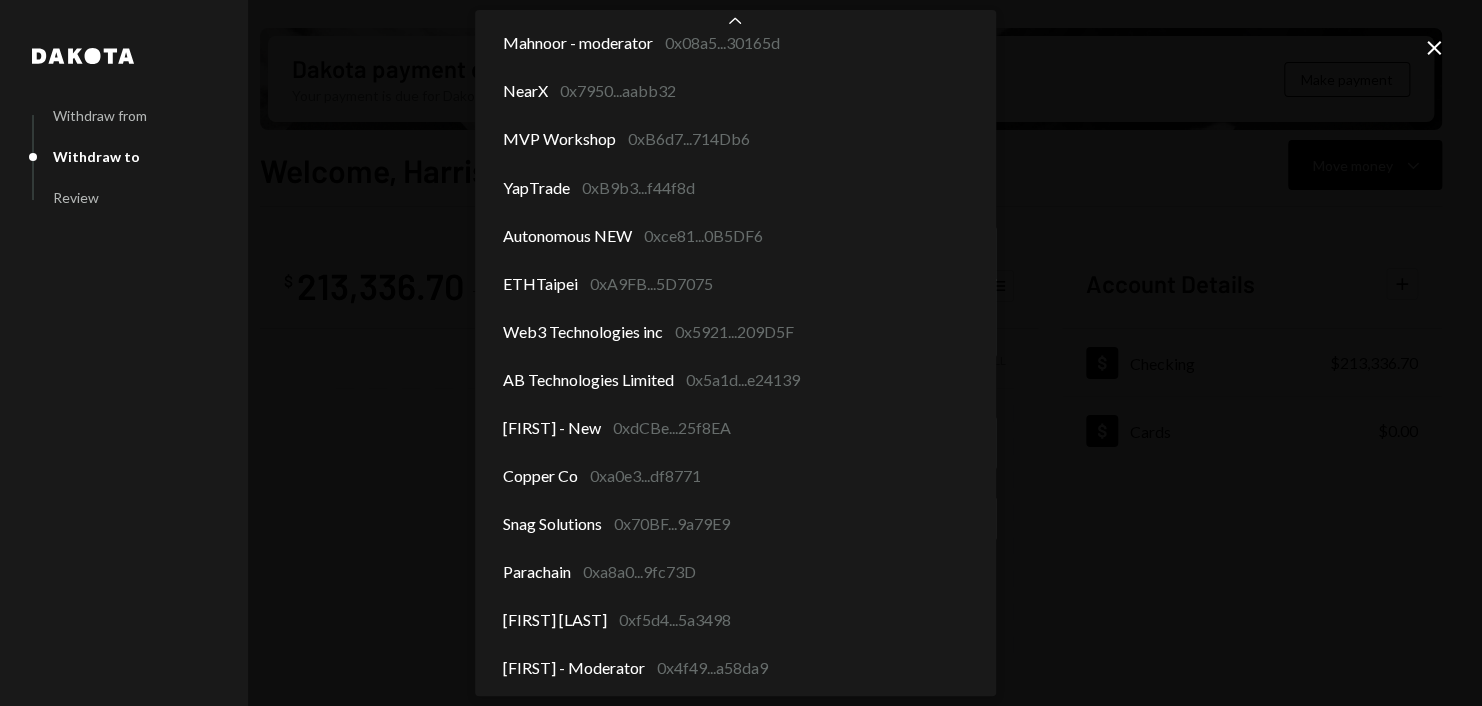 scroll, scrollTop: 1705, scrollLeft: 0, axis: vertical 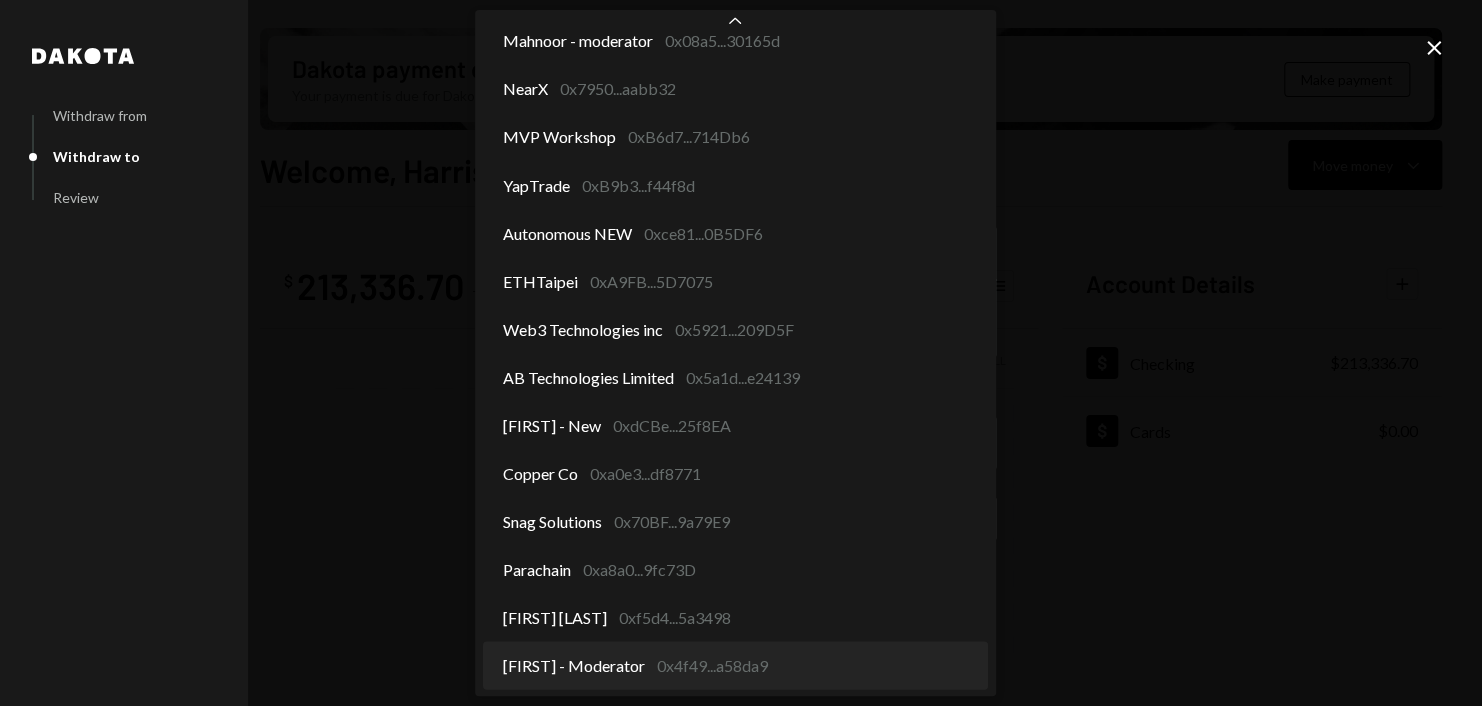select on "**********" 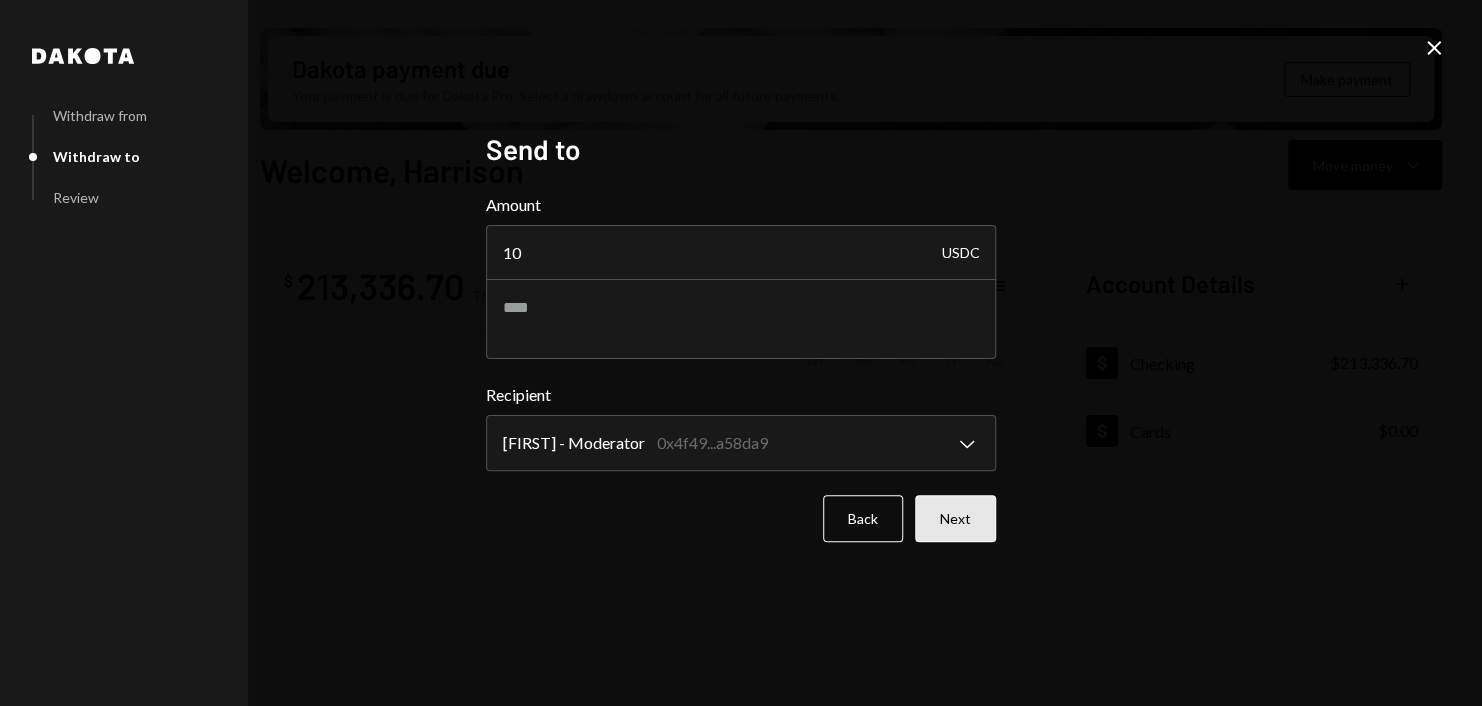 click on "Next" at bounding box center [955, 518] 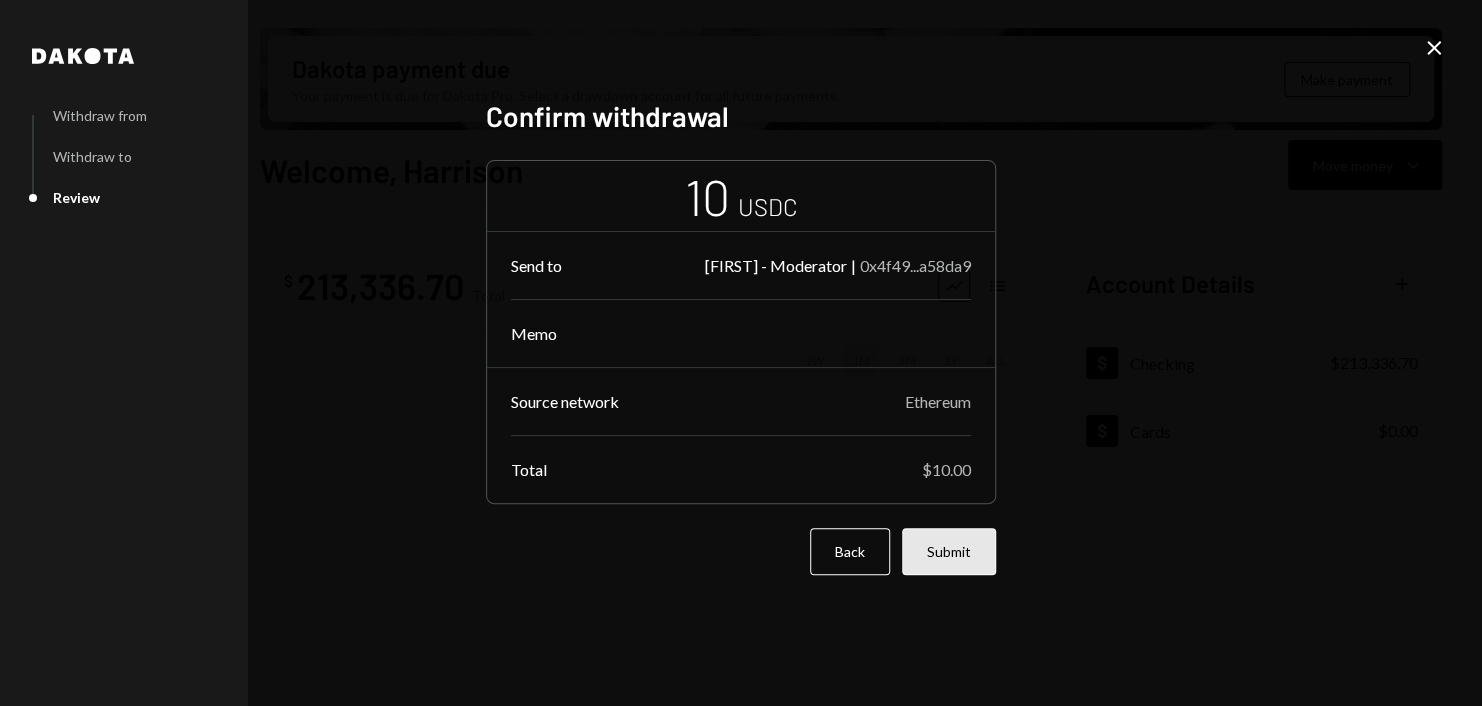 click on "Submit" at bounding box center [949, 551] 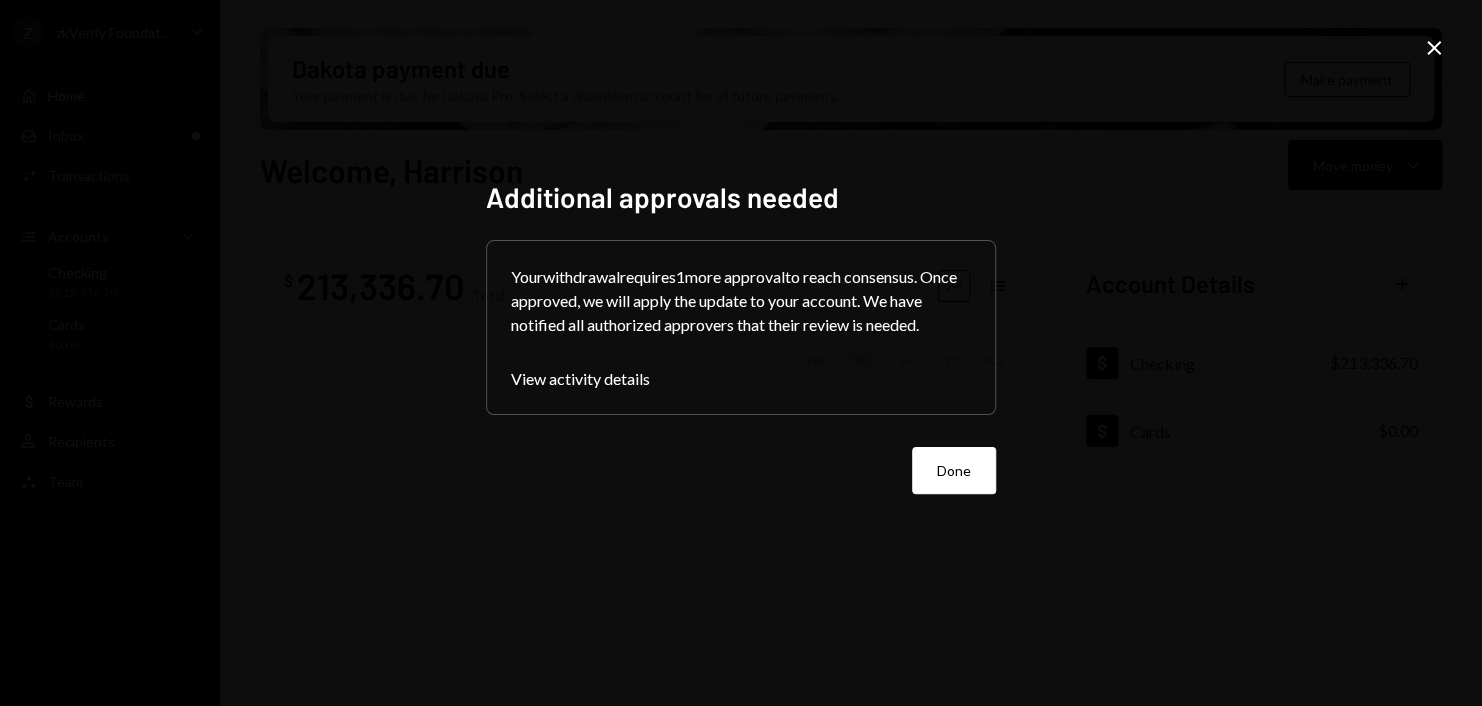 click on "Done" at bounding box center [741, 470] 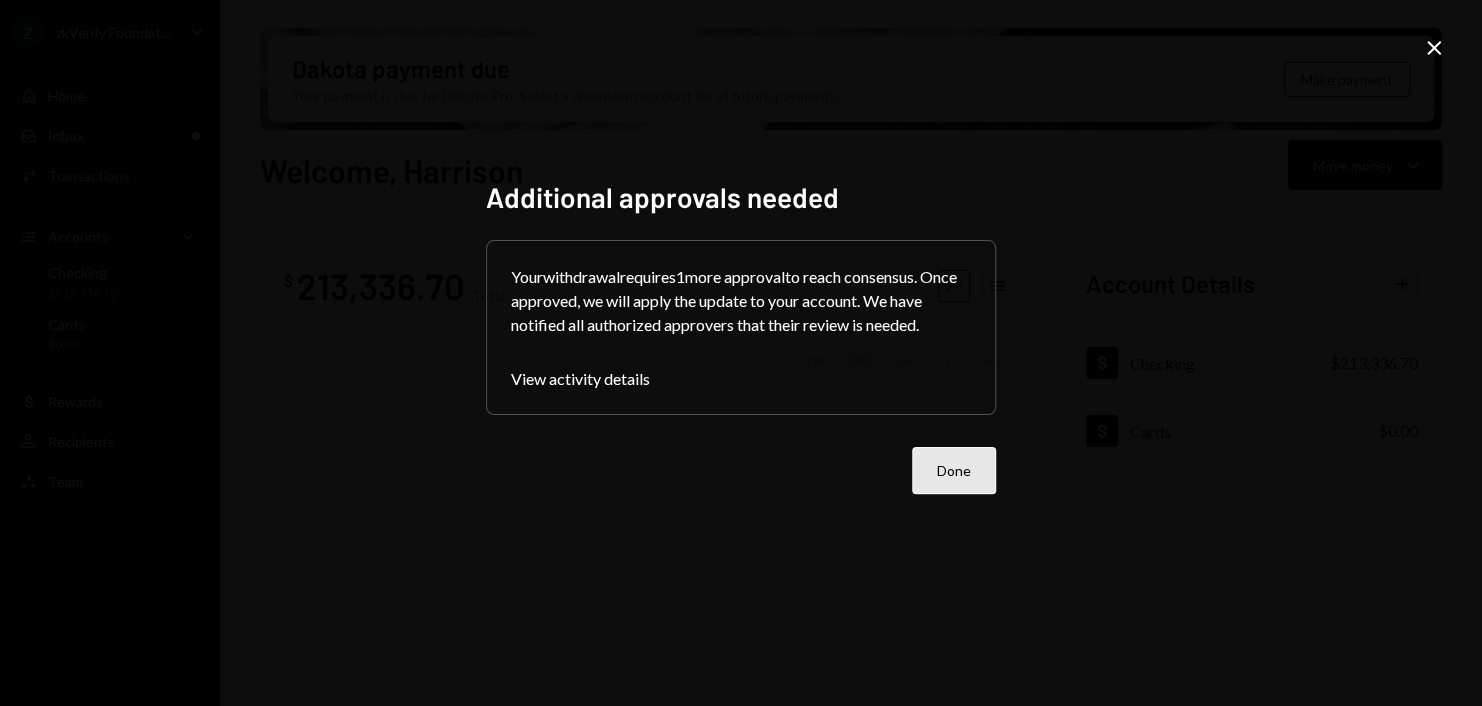 click on "Done" at bounding box center [954, 470] 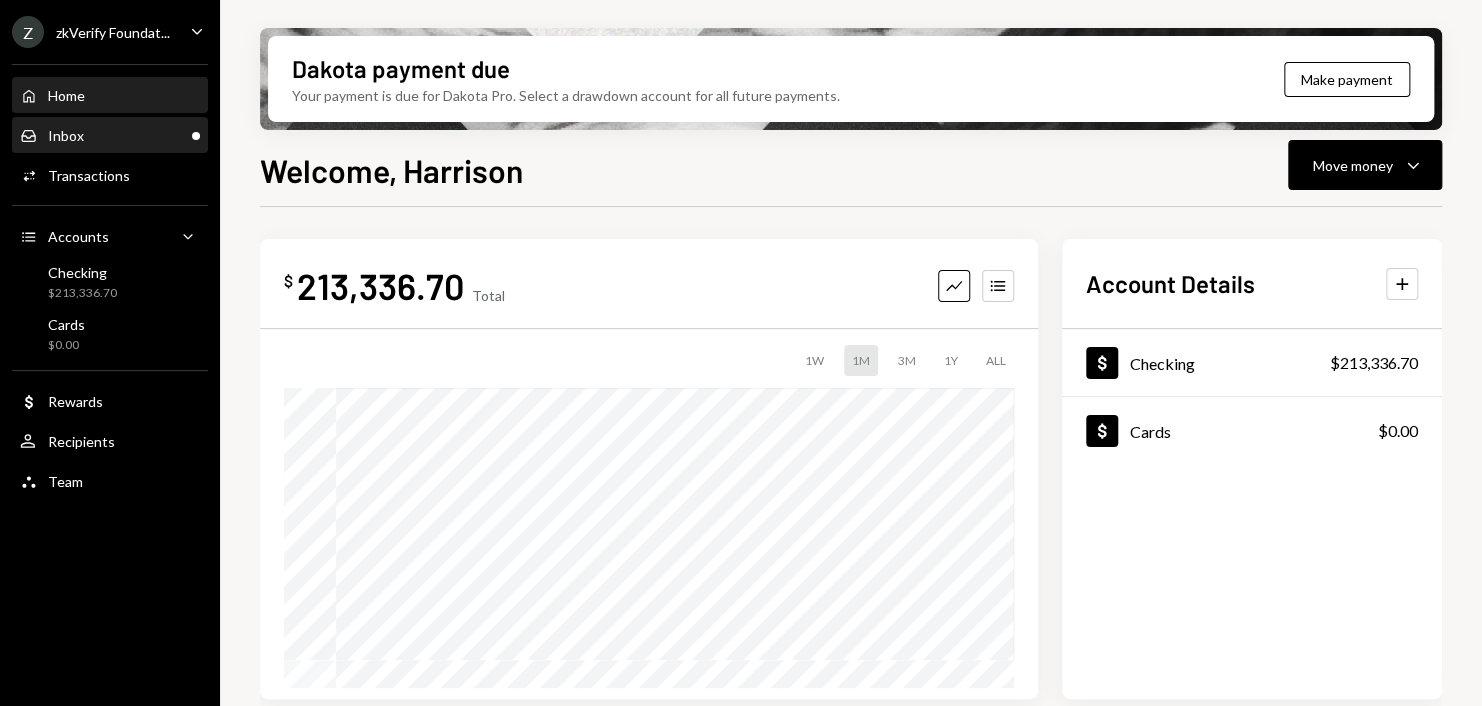 click on "Inbox Inbox" at bounding box center (110, 136) 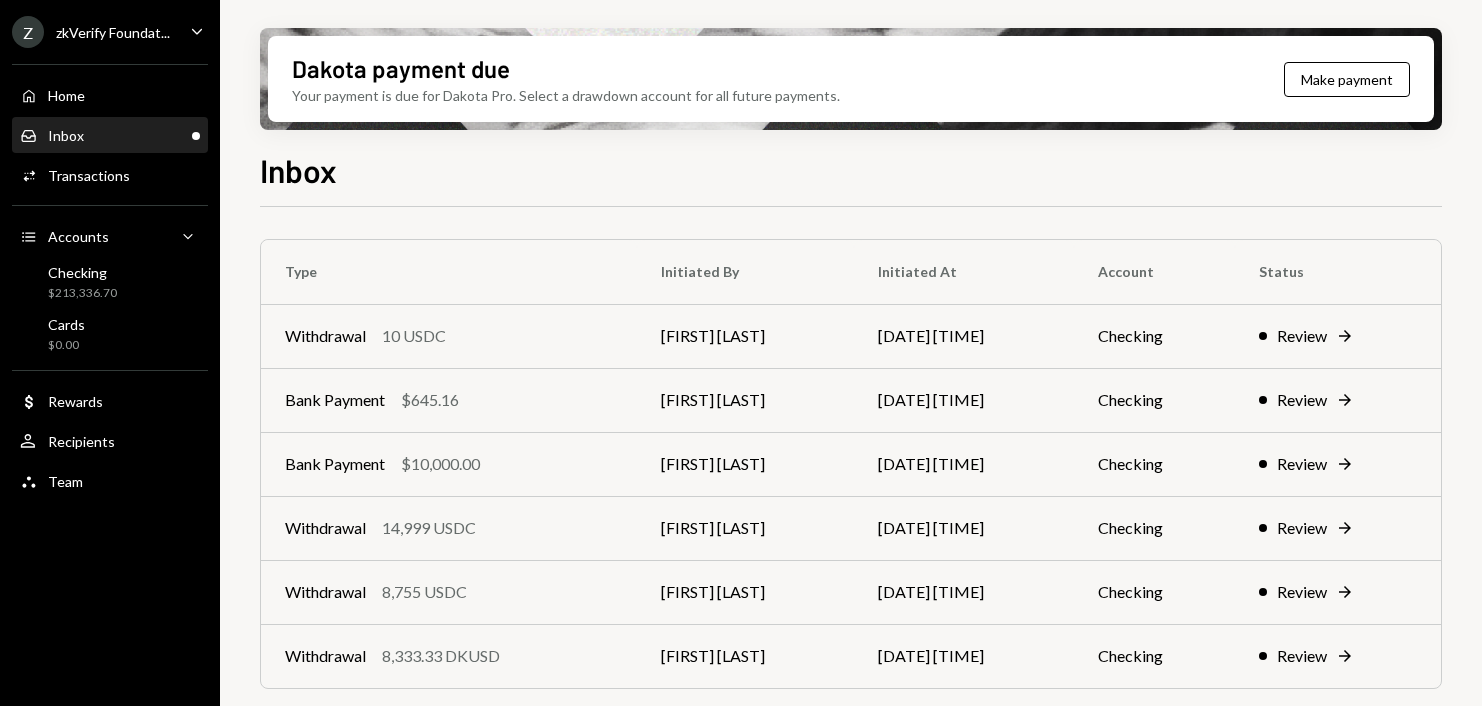 scroll, scrollTop: 0, scrollLeft: 0, axis: both 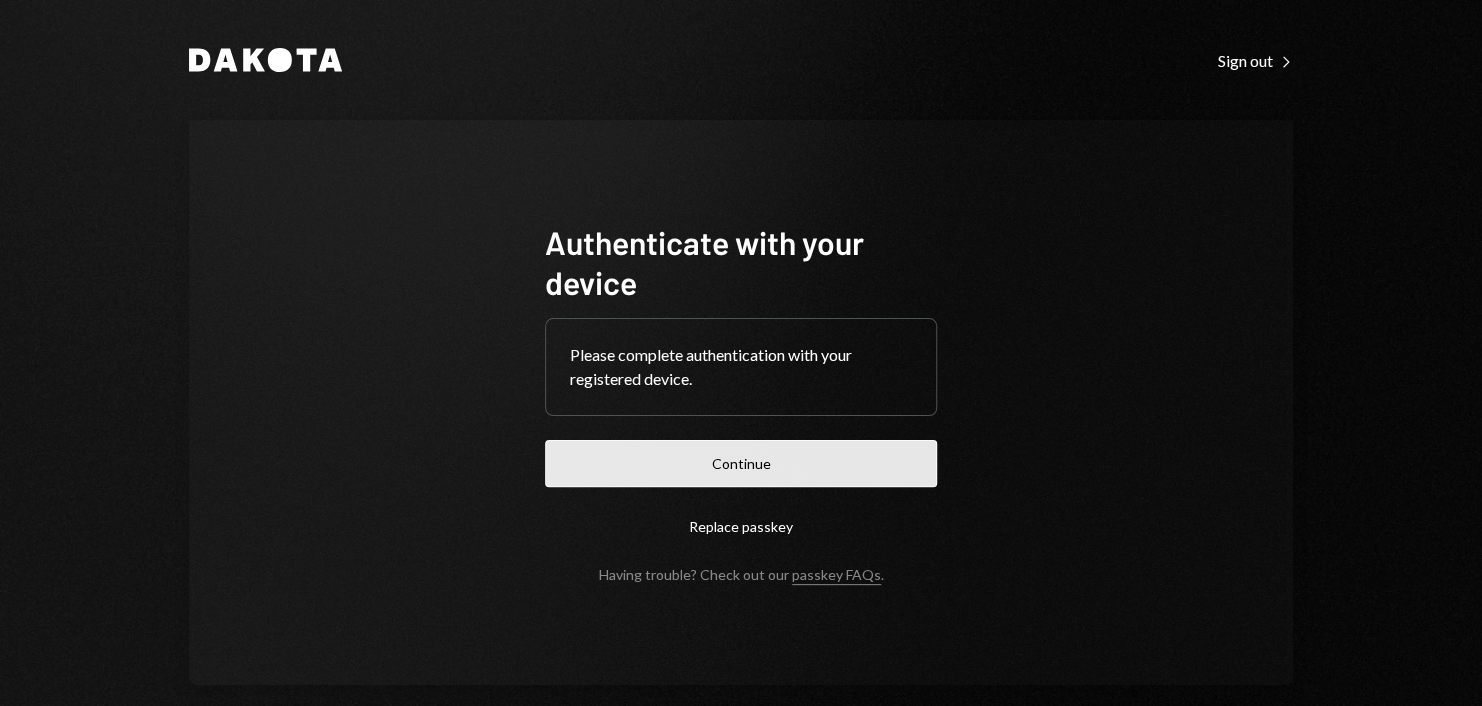 click on "Continue" at bounding box center (741, 463) 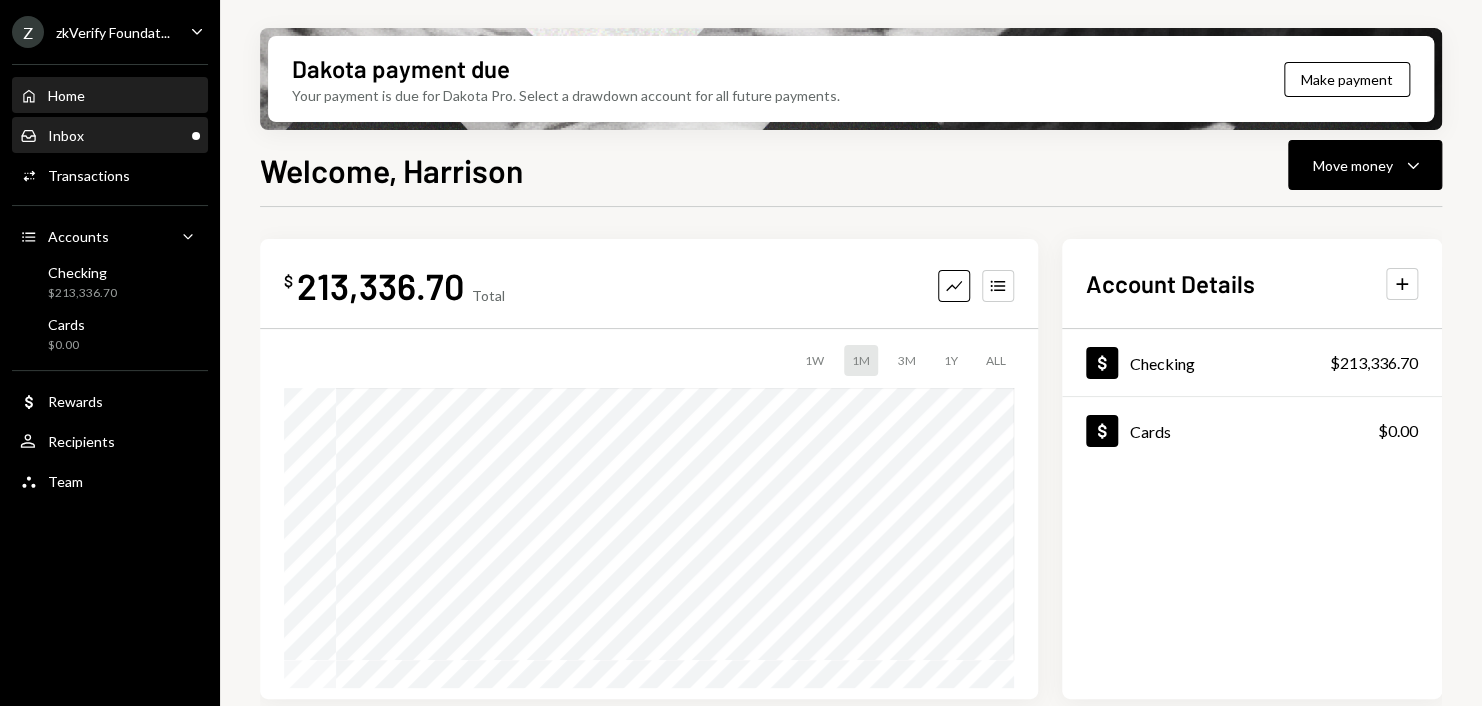 click on "Inbox" at bounding box center [66, 135] 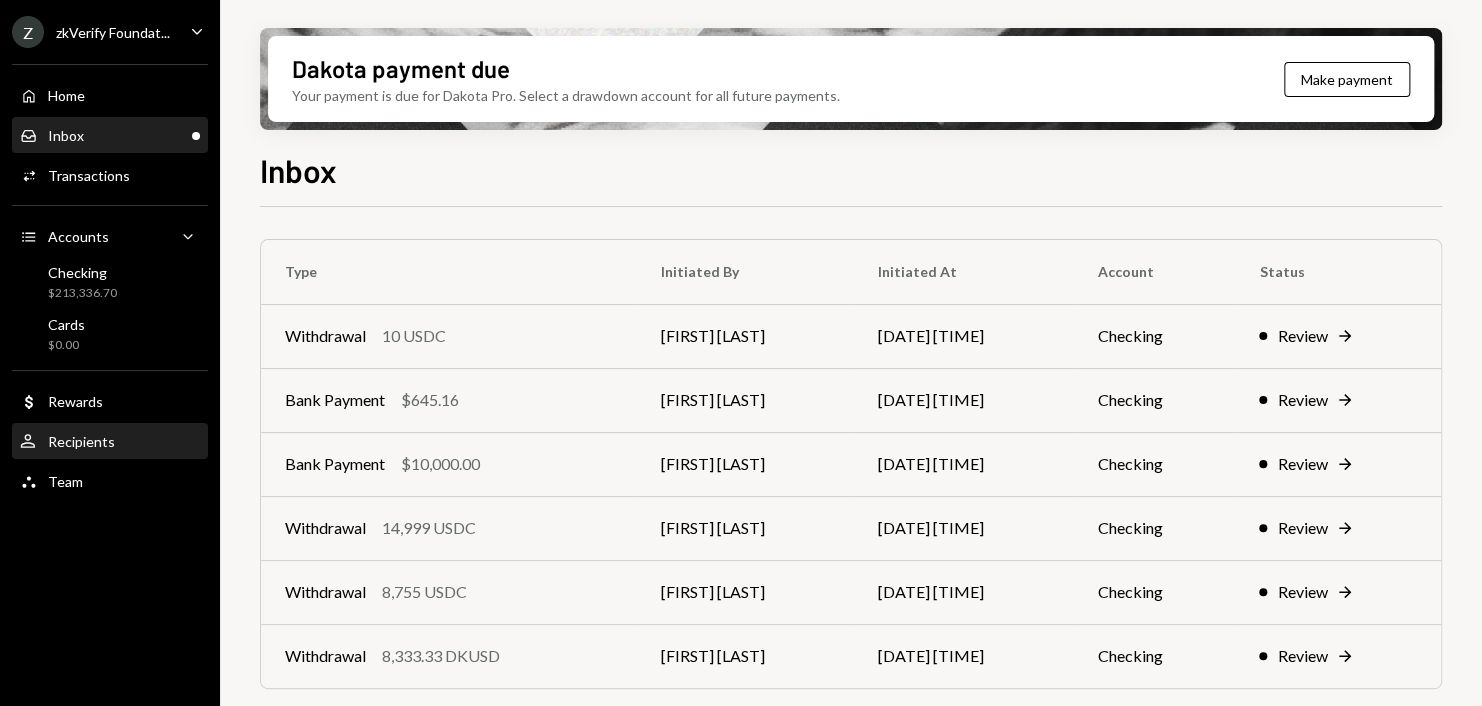 click on "Recipients" at bounding box center (81, 441) 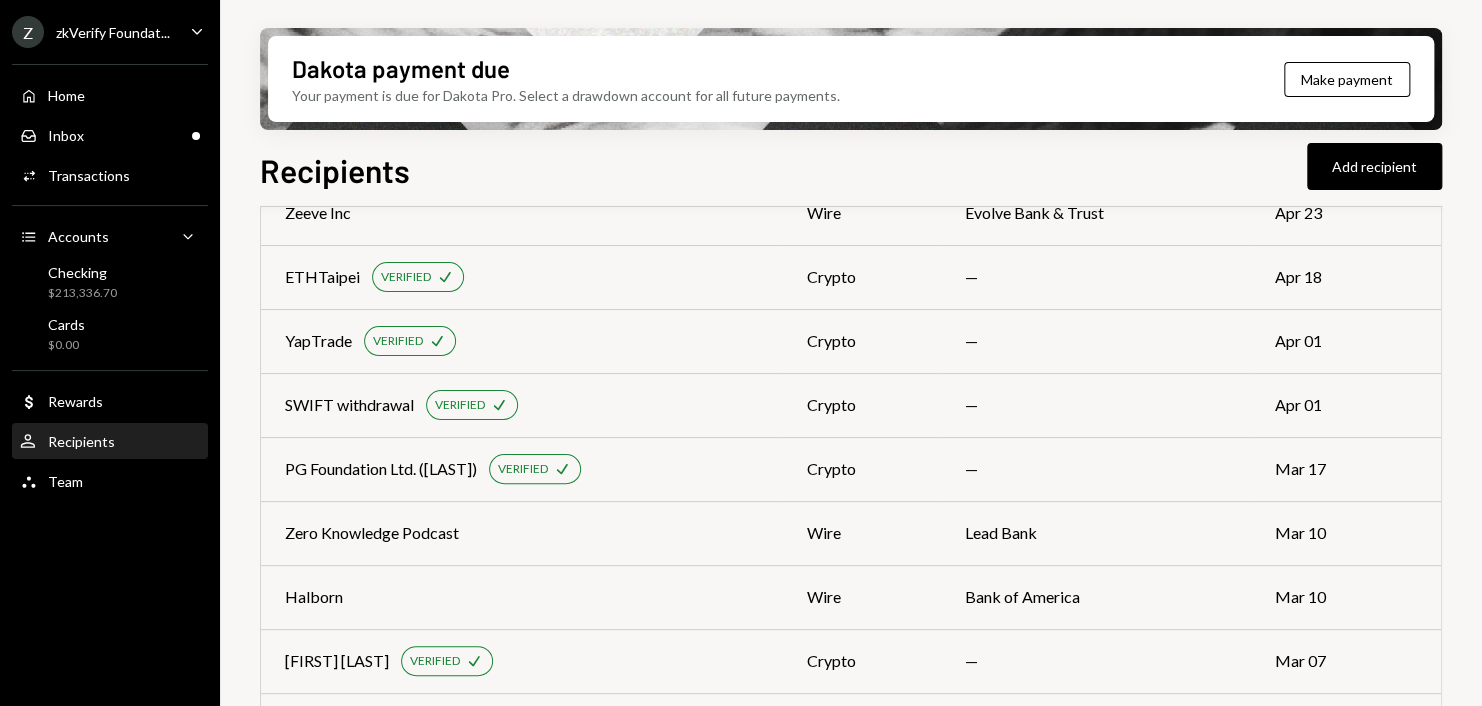 scroll, scrollTop: 967, scrollLeft: 0, axis: vertical 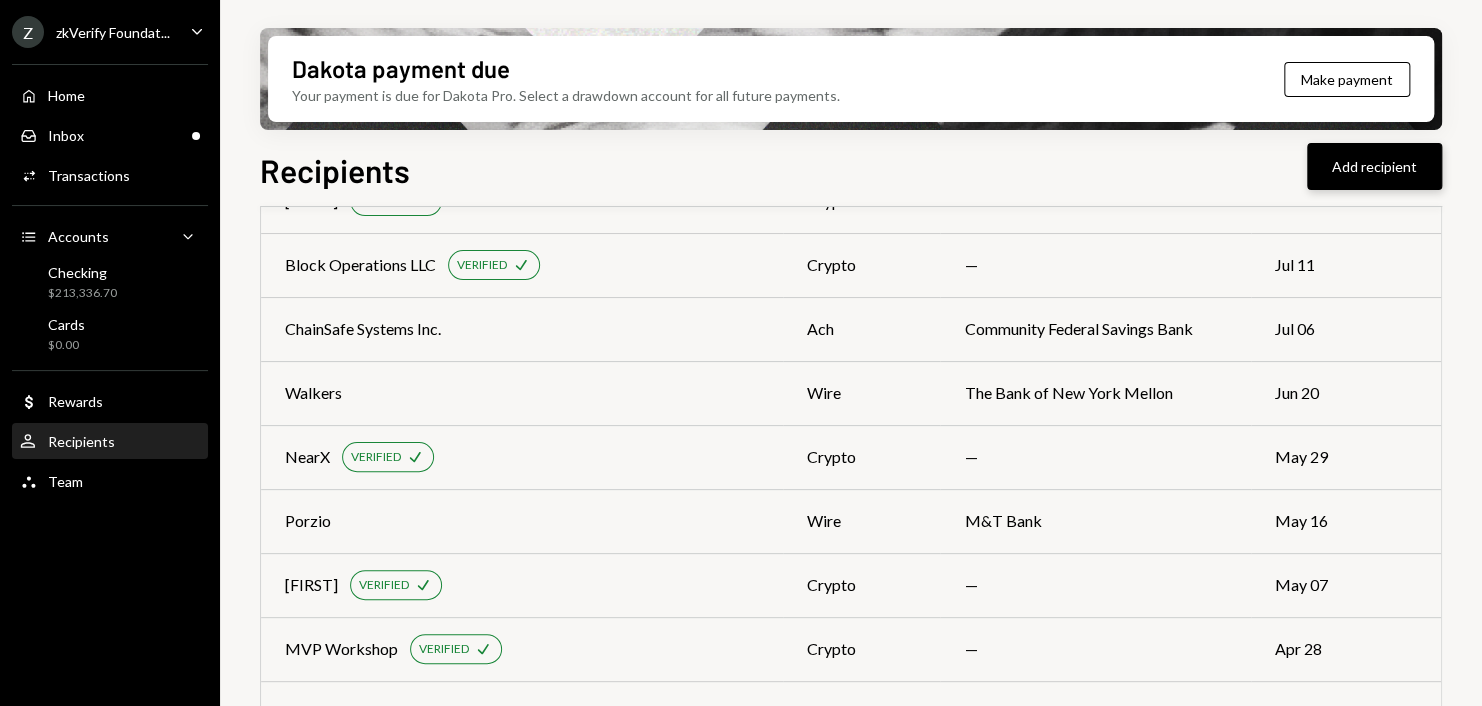 click on "Add recipient" at bounding box center [1374, 166] 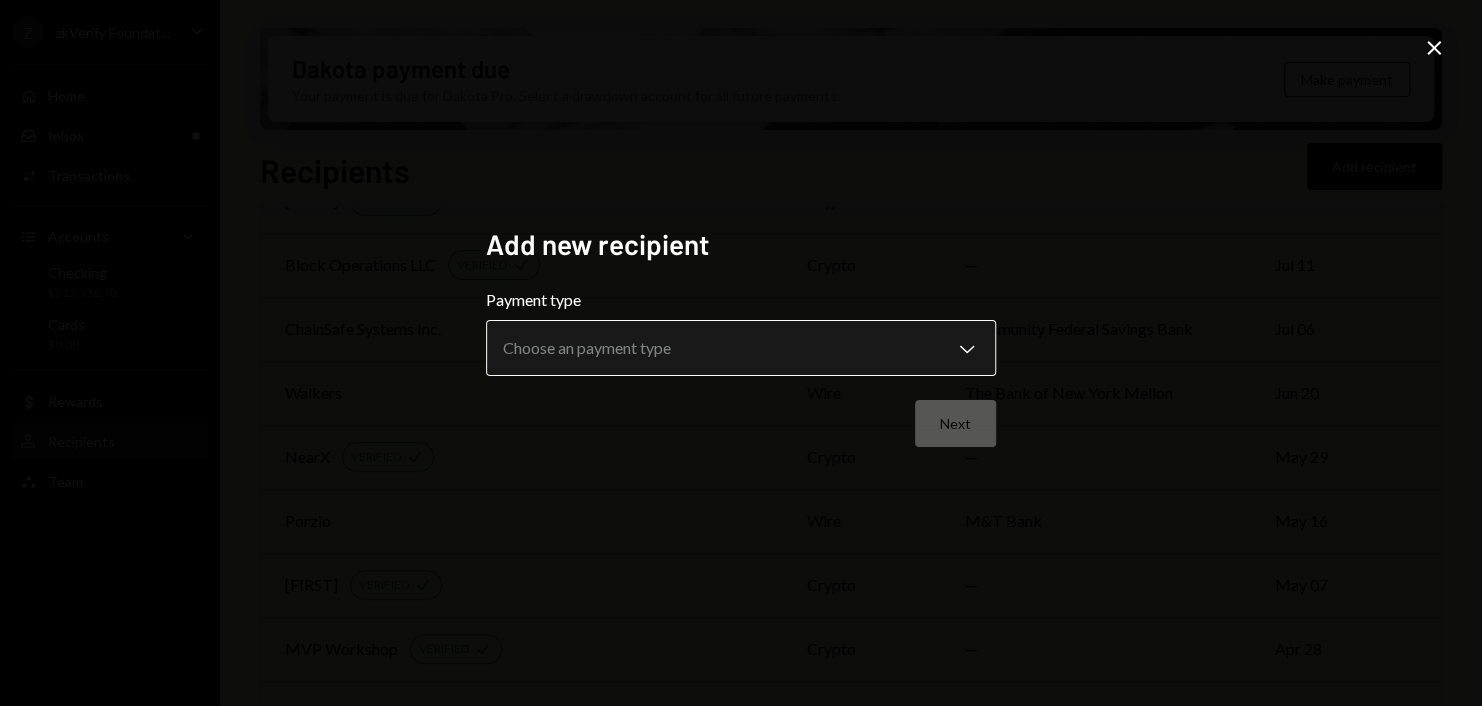 click on "Caret Down Home Home Inbox Inbox Activities Transactions Accounts Accounts Caret Down Checking $213,336.70 Cards $0.00 Dollar Rewards User Recipients Team Team Dakota payment due Your payment is due for Dakota Pro. Select a drawdown account for all future payments. Make payment Recipients Add recipient Name Payment type Bank name Last payment [FIRST] [LAST] VERIFIED Check crypto — Aug 07 [FIRST] [LAST] ach JPMORGAN CHASE Aug 04 zkV mod - .psyrax VERIFIED Check crypto — Aug 04 zkV mod - Nhuelcryp VERIFIED Check crypto — Aug 04 [FIRST] - moderator VERIFIED Check crypto — Aug 04 Parachain VERIFIED Check crypto — Jul 25 Snag Solutions VERIFIED Check crypto — Jul 24 Copper Co VERIFIED Check crypto — Jul 21 Arman - New VERIFIED Check crypto — Jul 21 zkV Eth Rain account VERIFIED Check crypto — Jul 17 Web3 Technologies inc VERIFIED Check crypto — Jul 15 AB Technologies Limited VERIFIED Check crypto — Jul 14 Autonomous NEW VERIFIED Check crypto — Jul 11 [FIRST] VERIFIED" at bounding box center (741, 353) 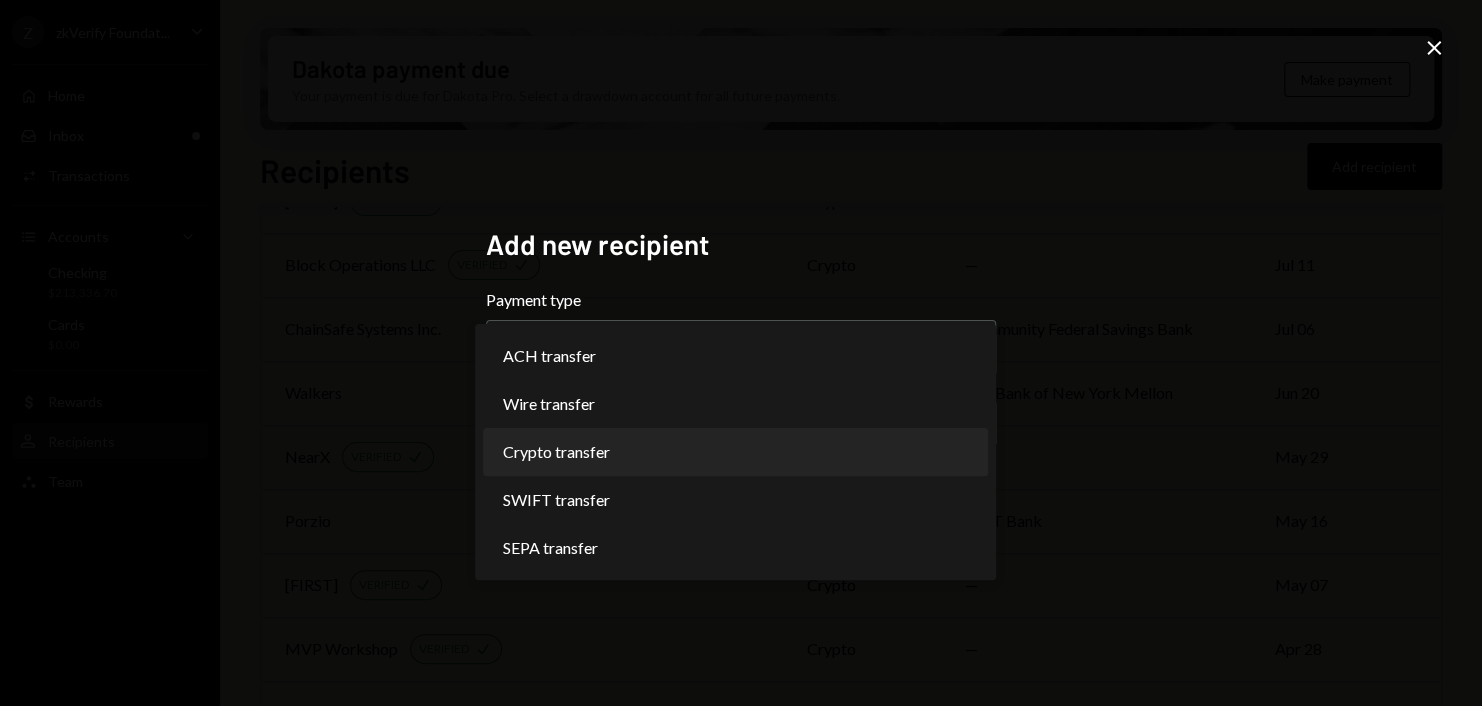 select on "******" 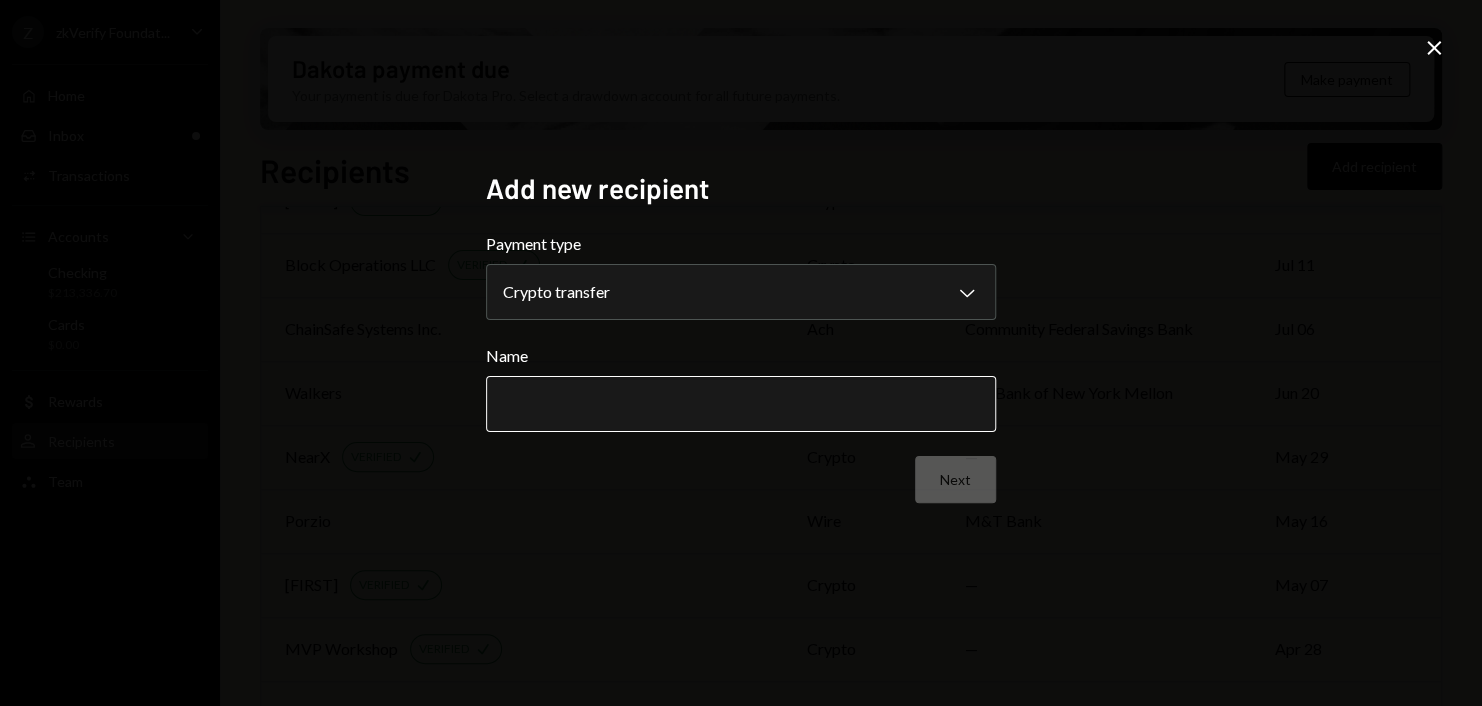 click on "Name" at bounding box center (741, 404) 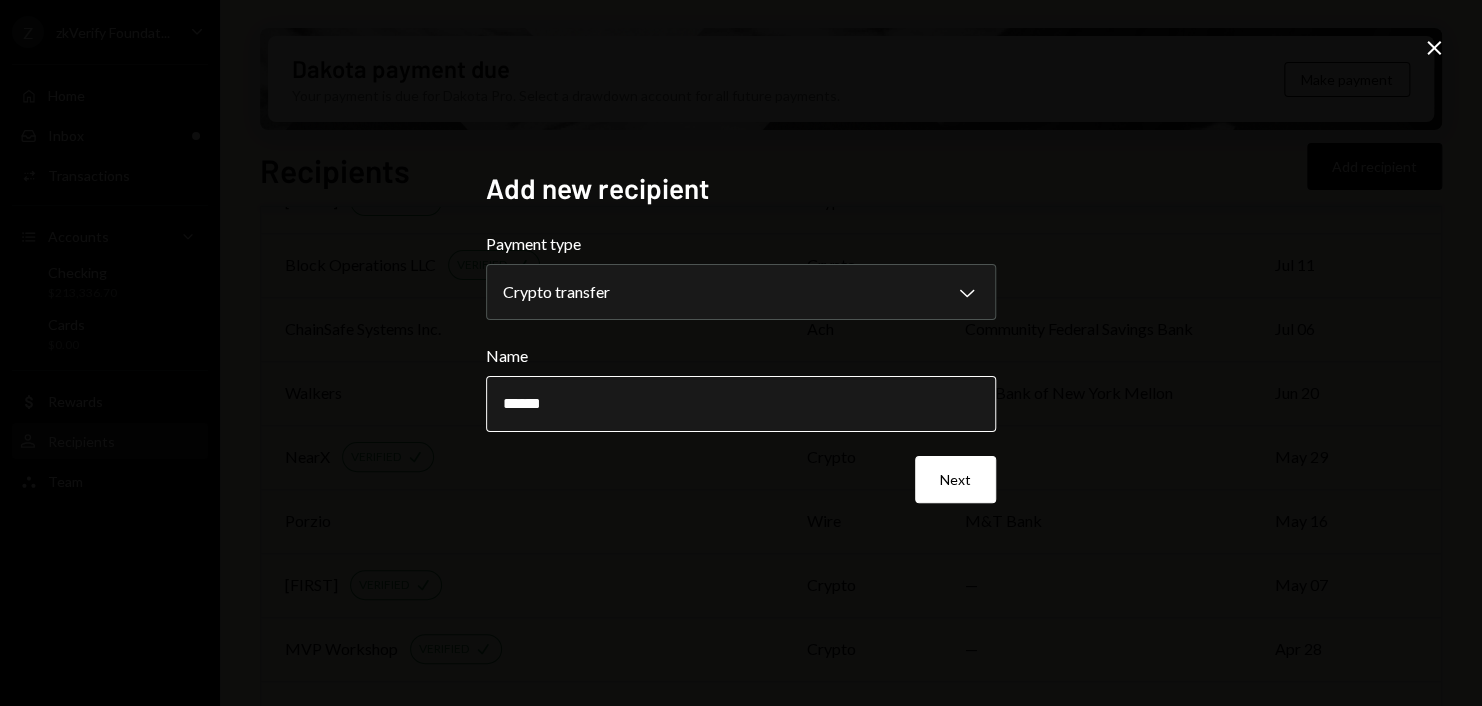 type on "*******" 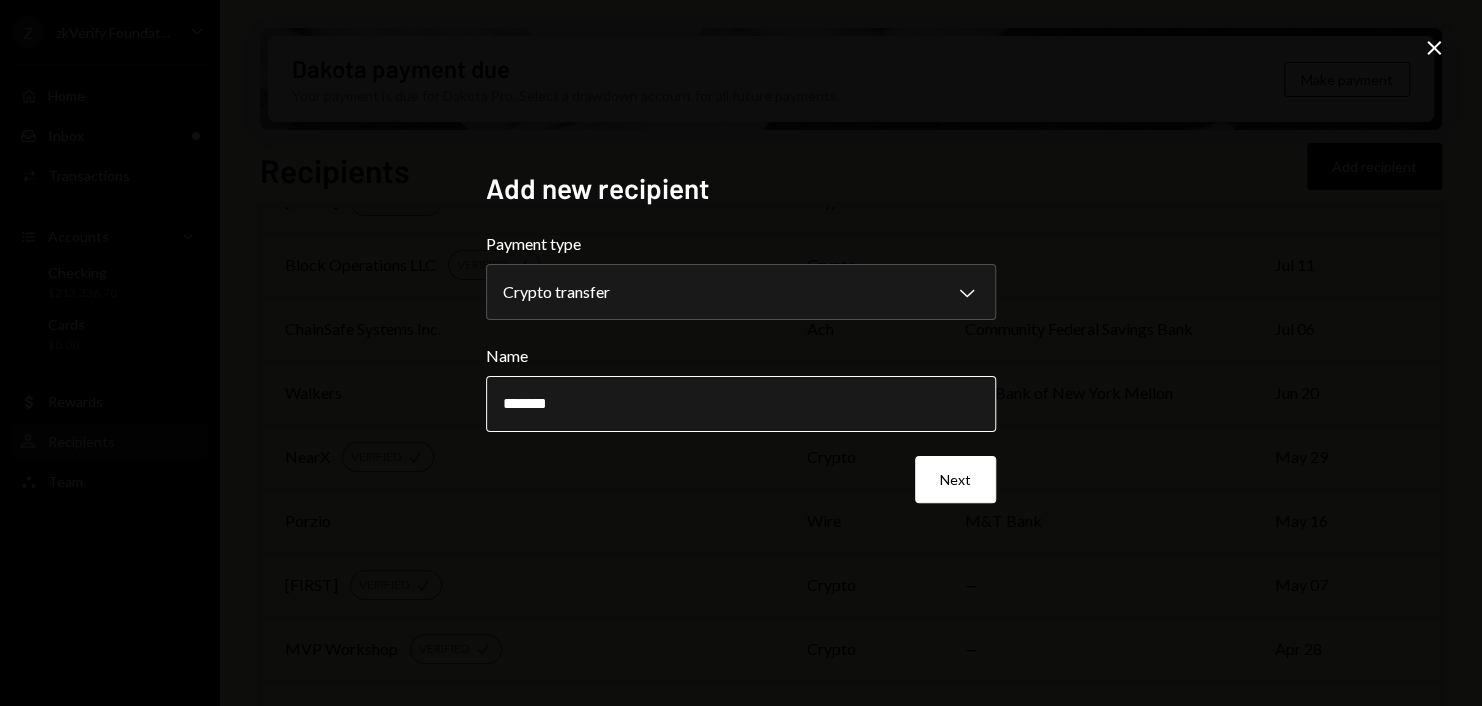 click on "Next" at bounding box center (955, 479) 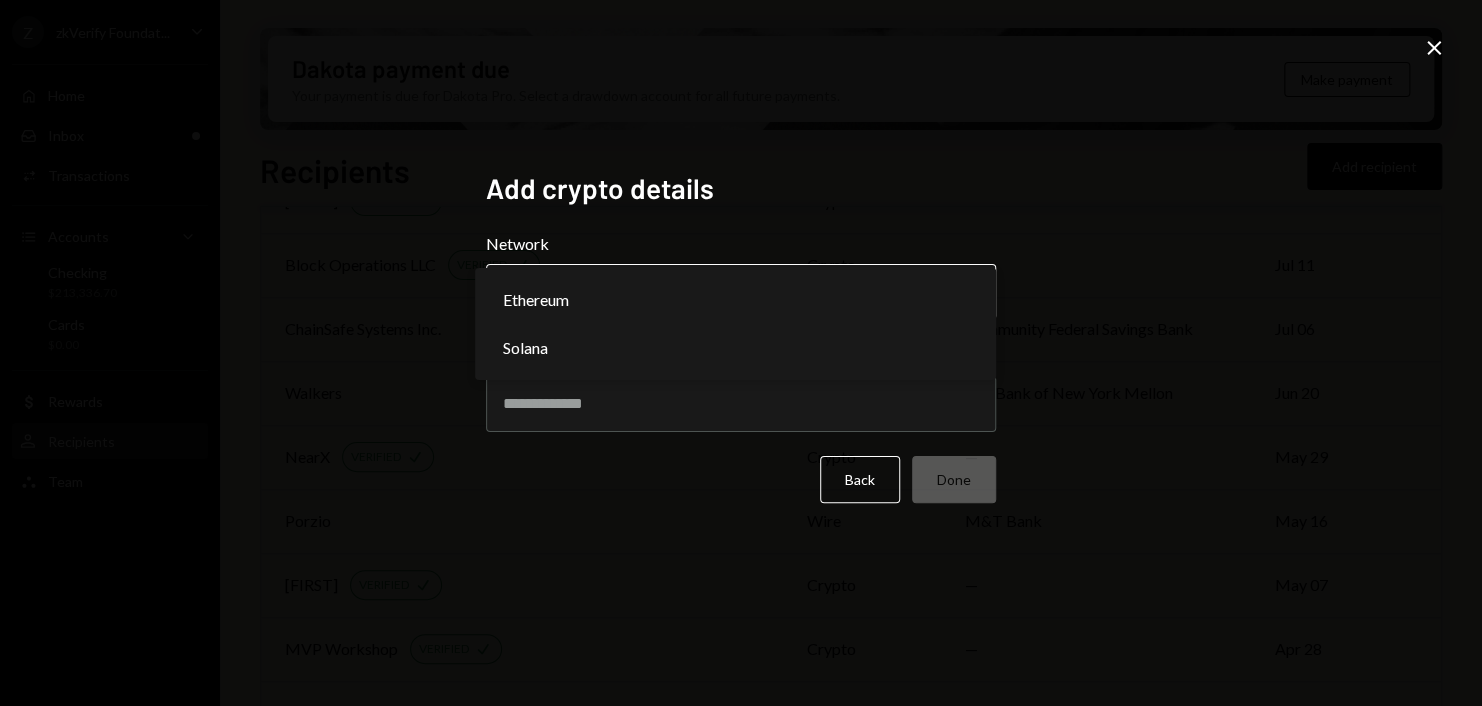 select on "**********" 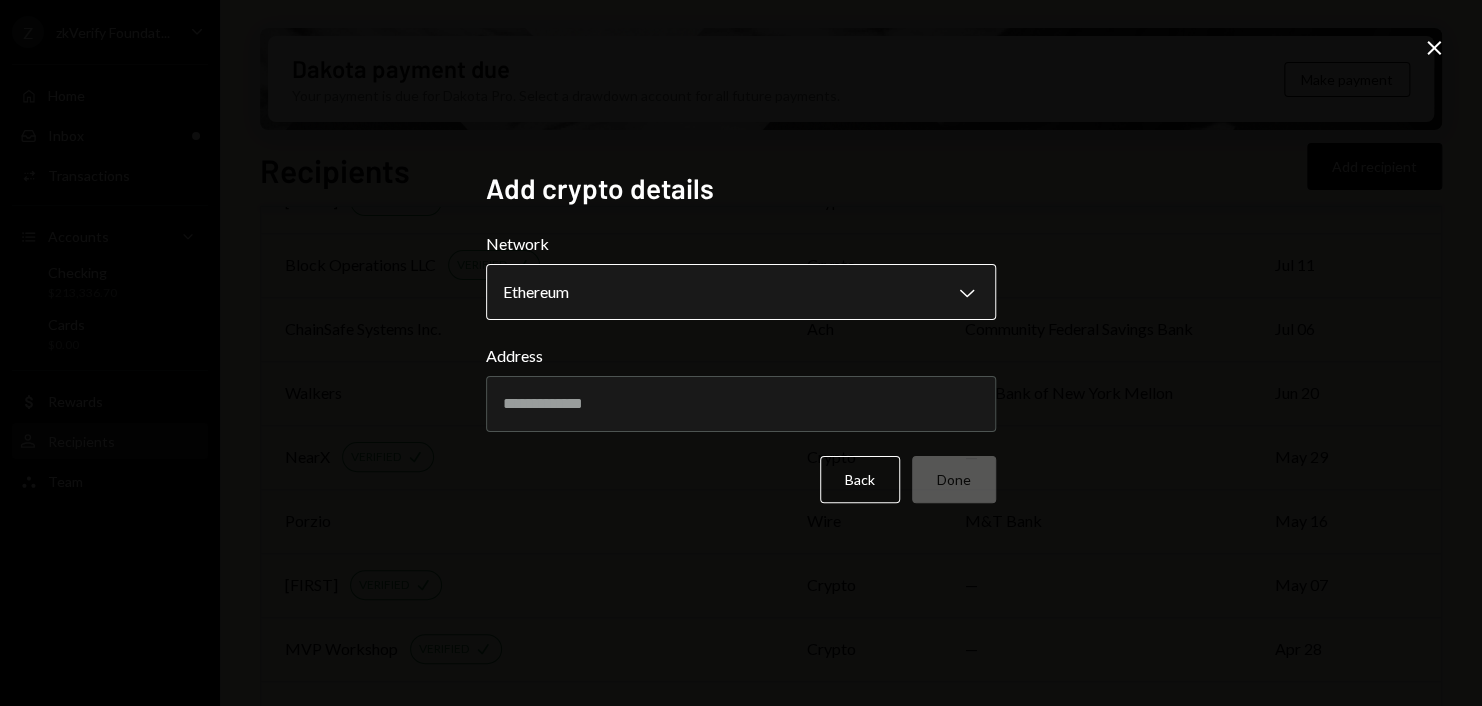 click on "Caret Down Home Home Inbox Inbox Activities Transactions Accounts Accounts Caret Down Checking $213,336.70 Cards $0.00 Dollar Rewards User Recipients Team Team Dakota payment due Your payment is due for Dakota Pro. Select a drawdown account for all future payments. Make payment Recipients Add recipient Name Payment type Bank name Last payment [FIRST] [LAST] VERIFIED Check crypto — Aug 07 [FIRST] [LAST] ach JPMORGAN CHASE Aug 04 zkV mod - .psyrax VERIFIED Check crypto — Aug 04 zkV mod - Nhuelcryp VERIFIED Check crypto — Aug 04 [FIRST] - moderator VERIFIED Check crypto — Aug 04 Parachain VERIFIED Check crypto — Jul 25 Snag Solutions VERIFIED Check crypto — Jul 24 Copper Co VERIFIED Check crypto — Jul 21 Arman - New VERIFIED Check crypto — Jul 21 zkV Eth Rain account VERIFIED Check crypto — Jul 17 Web3 Technologies inc VERIFIED Check crypto — Jul 15 AB Technologies Limited VERIFIED Check crypto — Jul 14 Autonomous NEW VERIFIED Check crypto — Jul 11 [FIRST] VERIFIED" at bounding box center [741, 353] 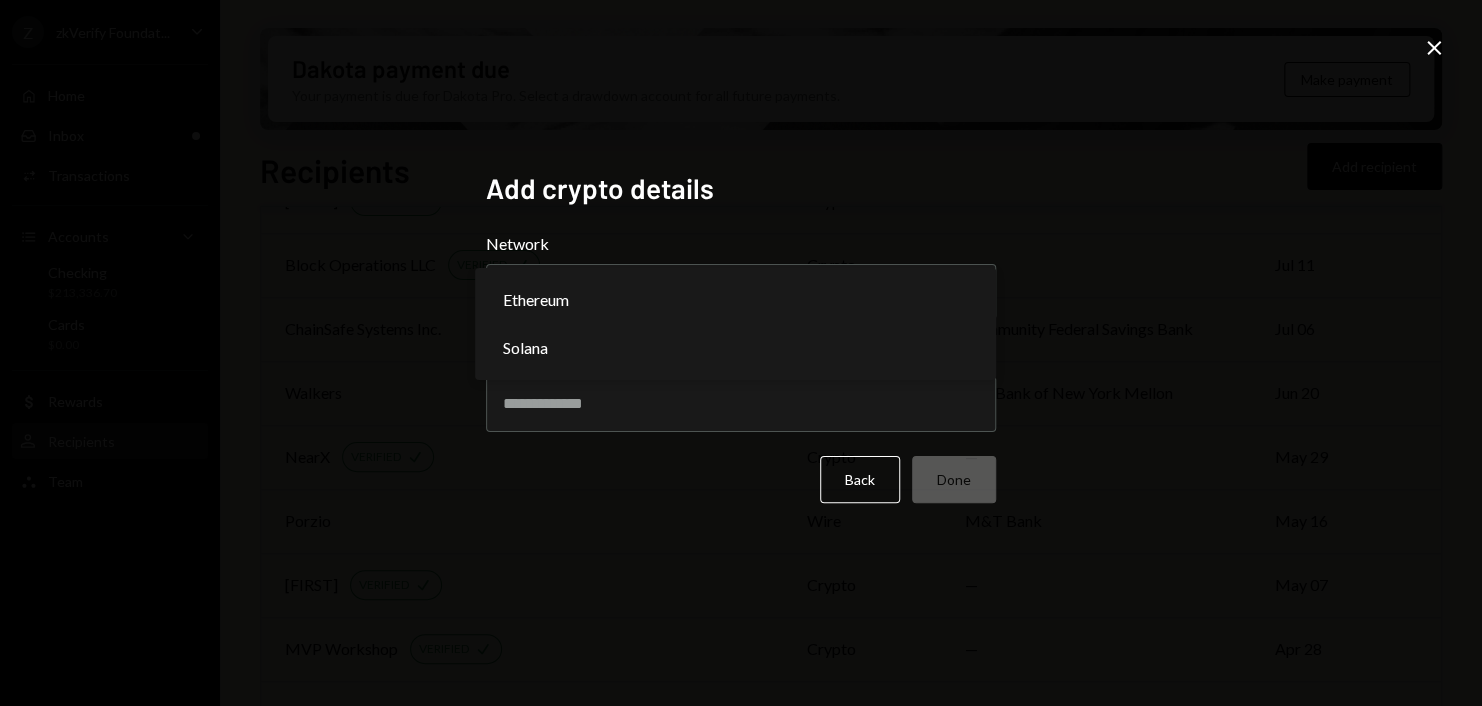 click on "Add crypto details Network Ethereum Chevron Down ******** ****** Address Back Done Close" at bounding box center [741, 353] 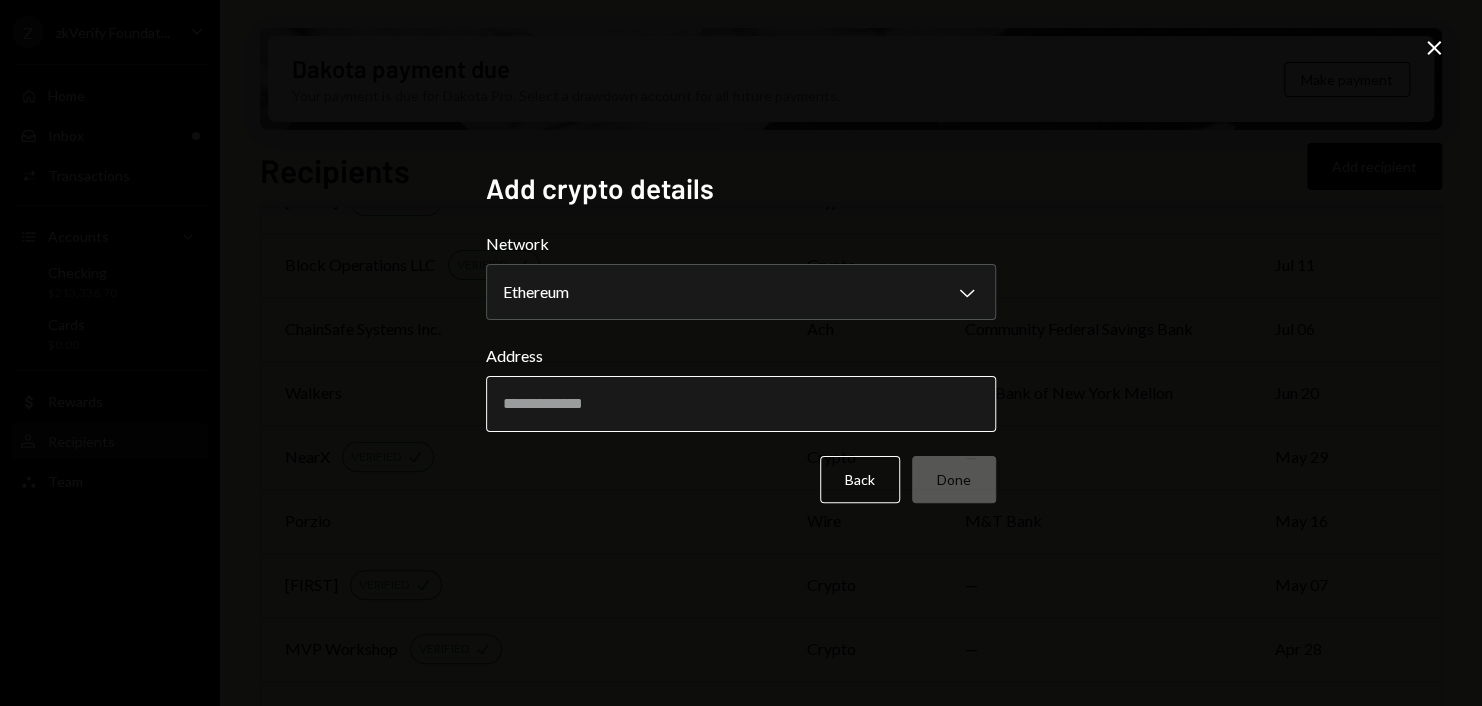 click on "Address" at bounding box center (741, 404) 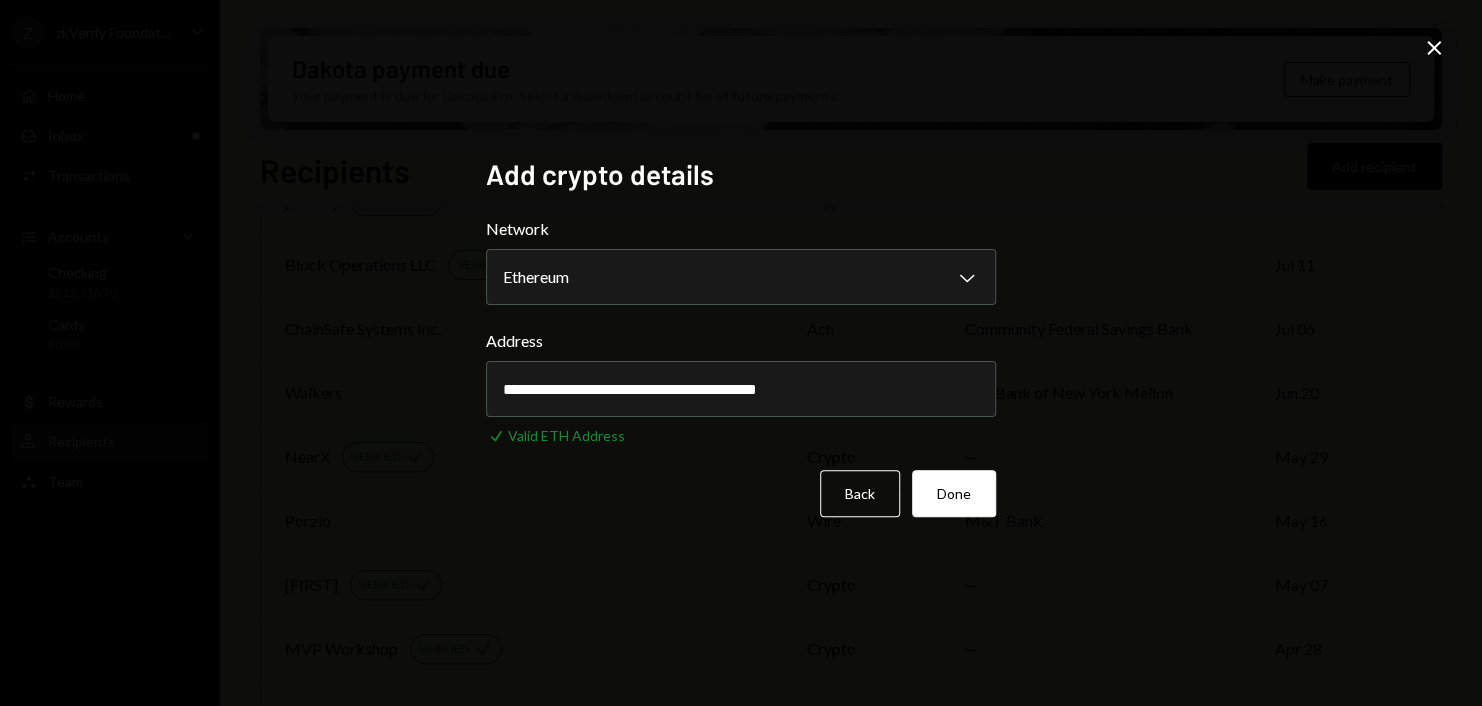 type on "**********" 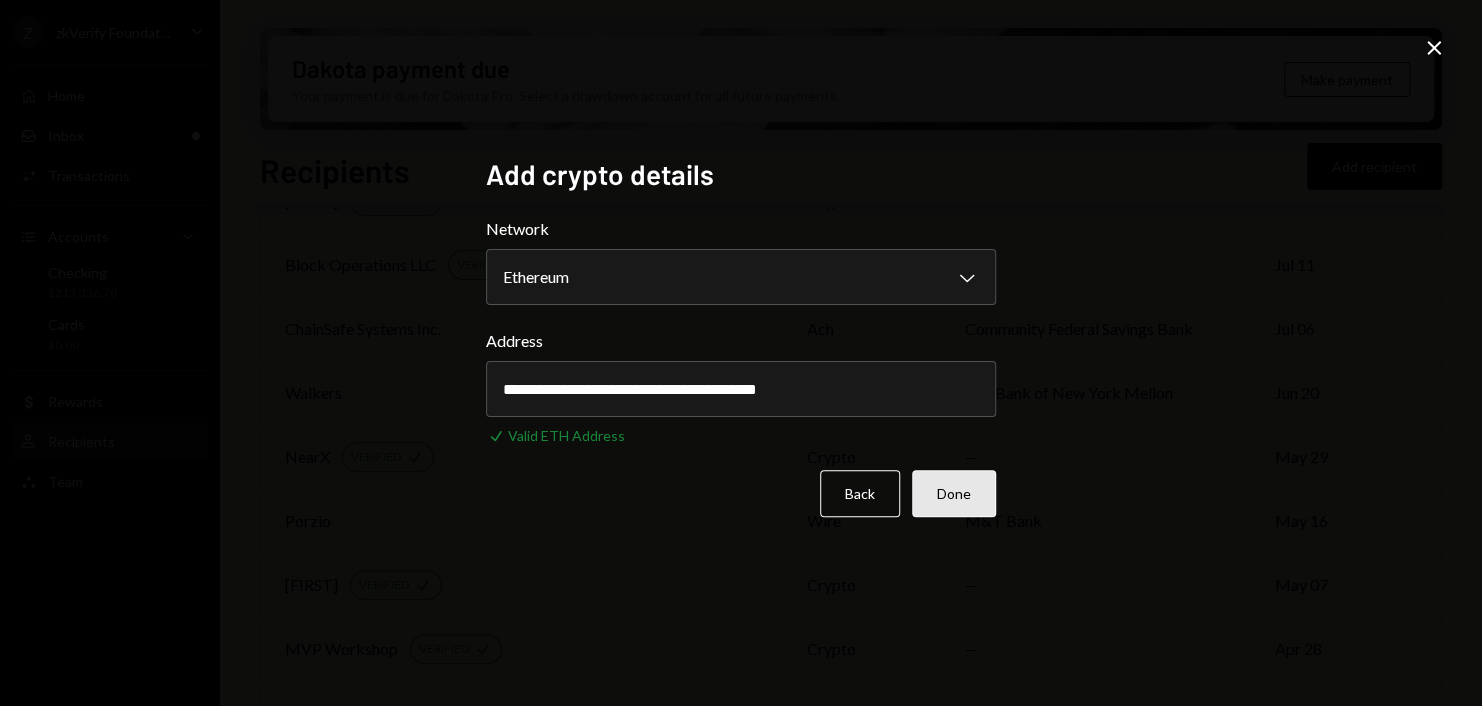 click on "Done" at bounding box center (954, 493) 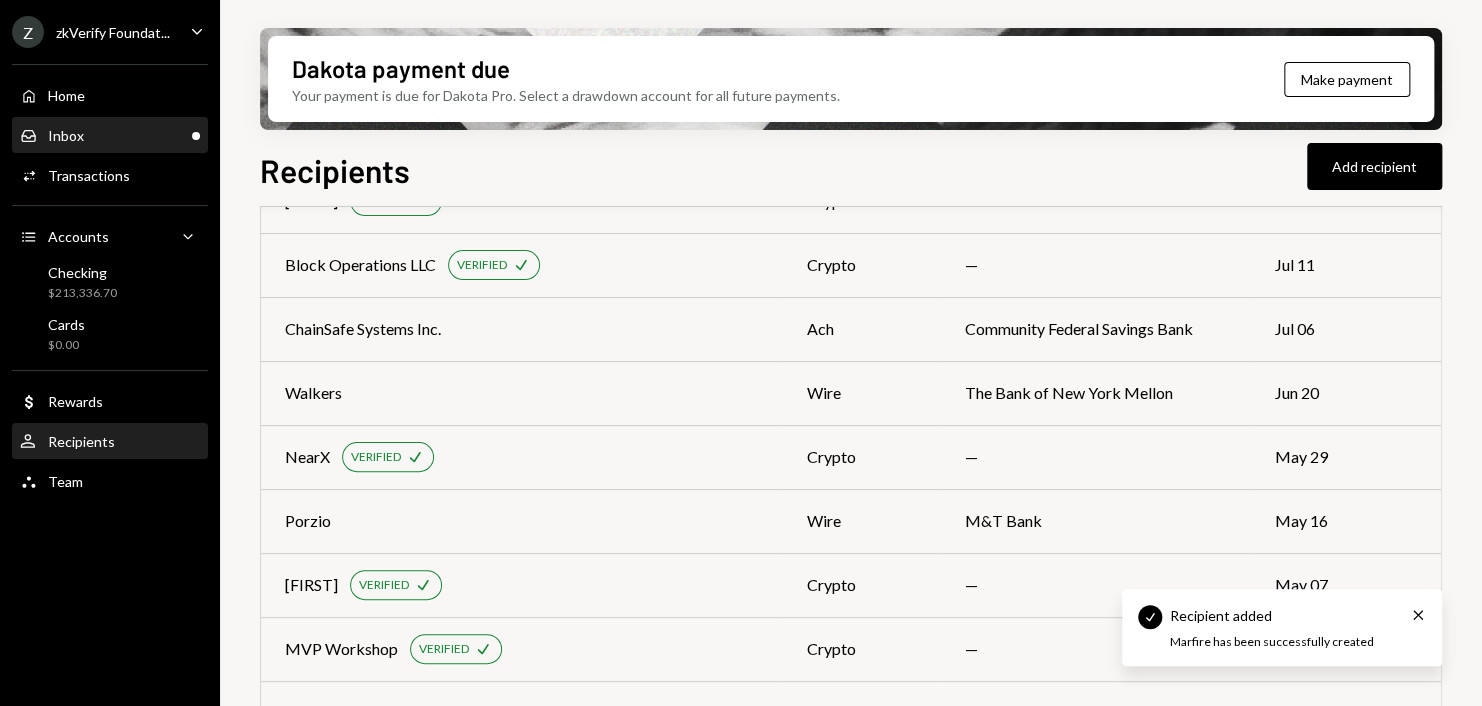click on "Inbox Inbox" at bounding box center [110, 136] 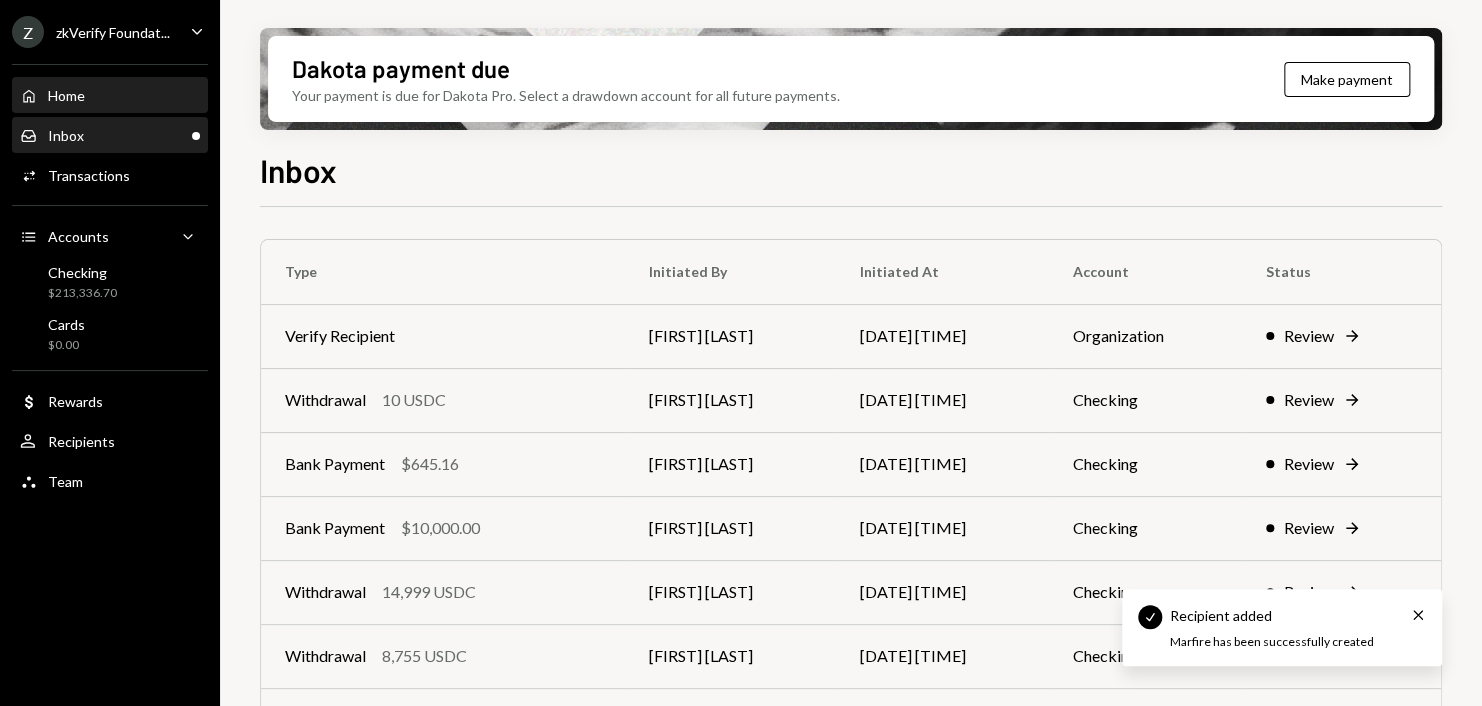 click on "Home" at bounding box center [66, 95] 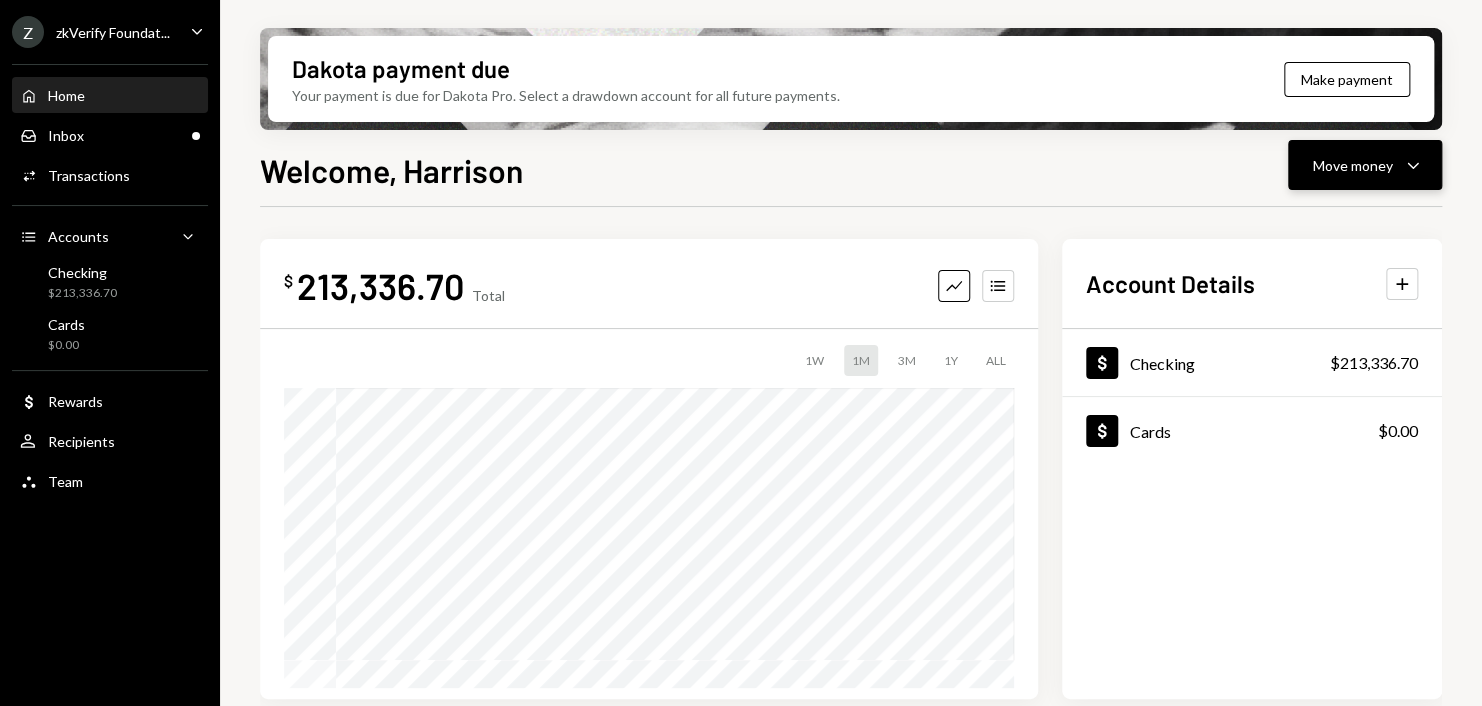 click on "Move money" at bounding box center (1353, 165) 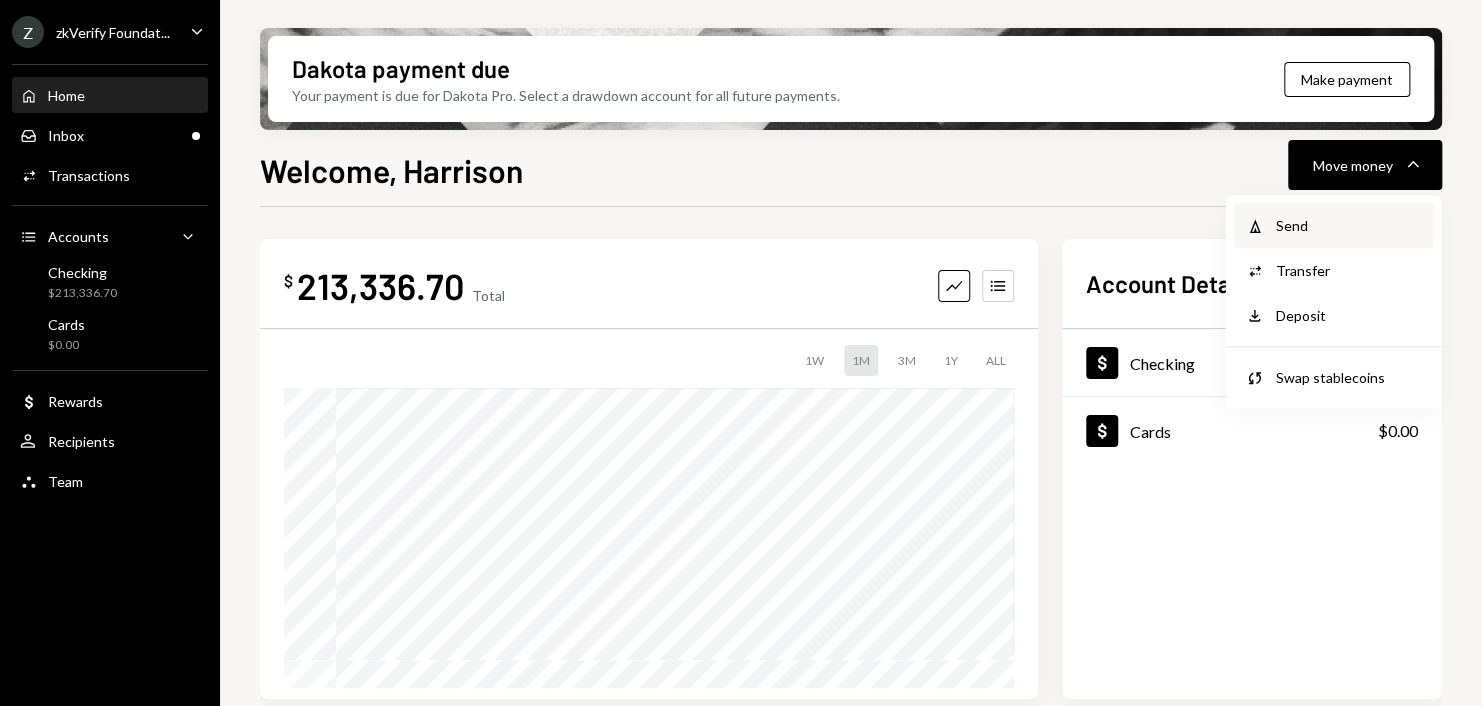 click on "Send" at bounding box center [1349, 225] 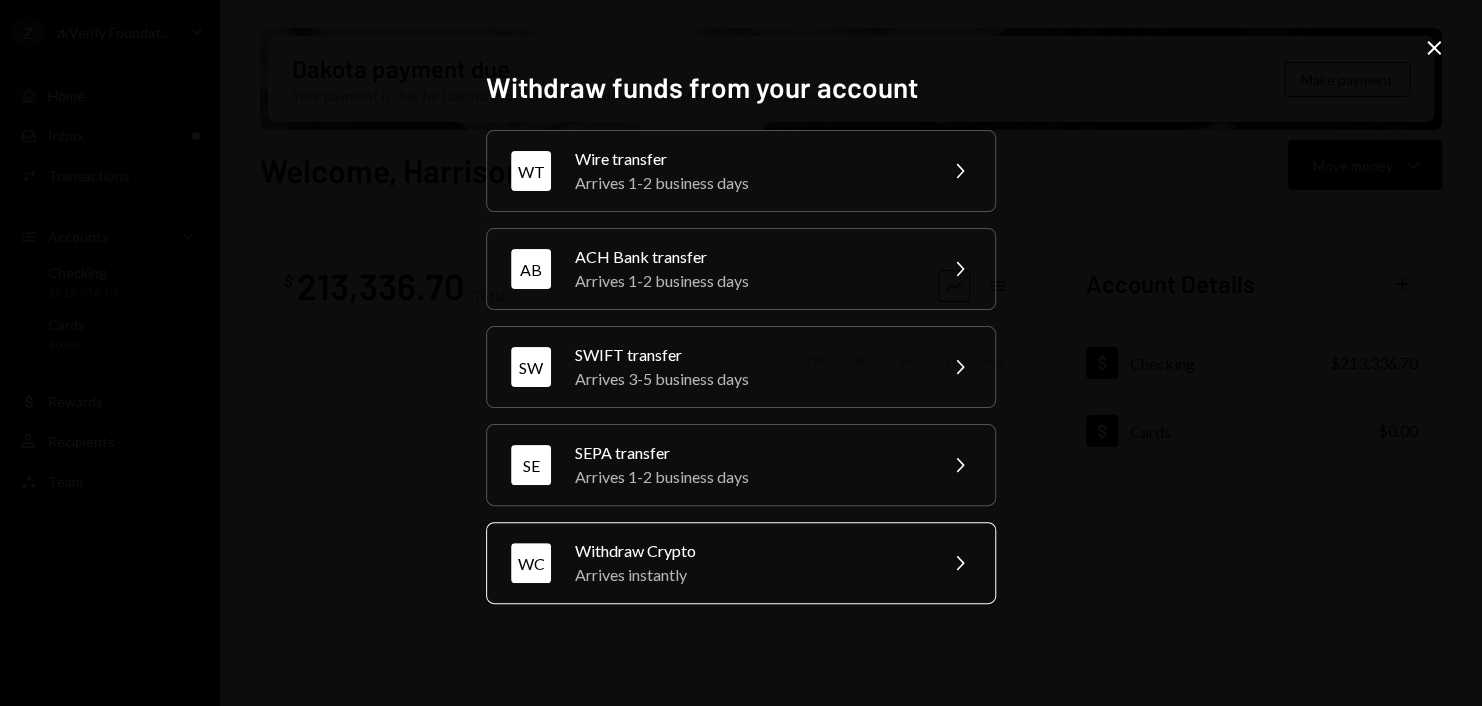 click on "Withdraw Crypto" at bounding box center (749, 551) 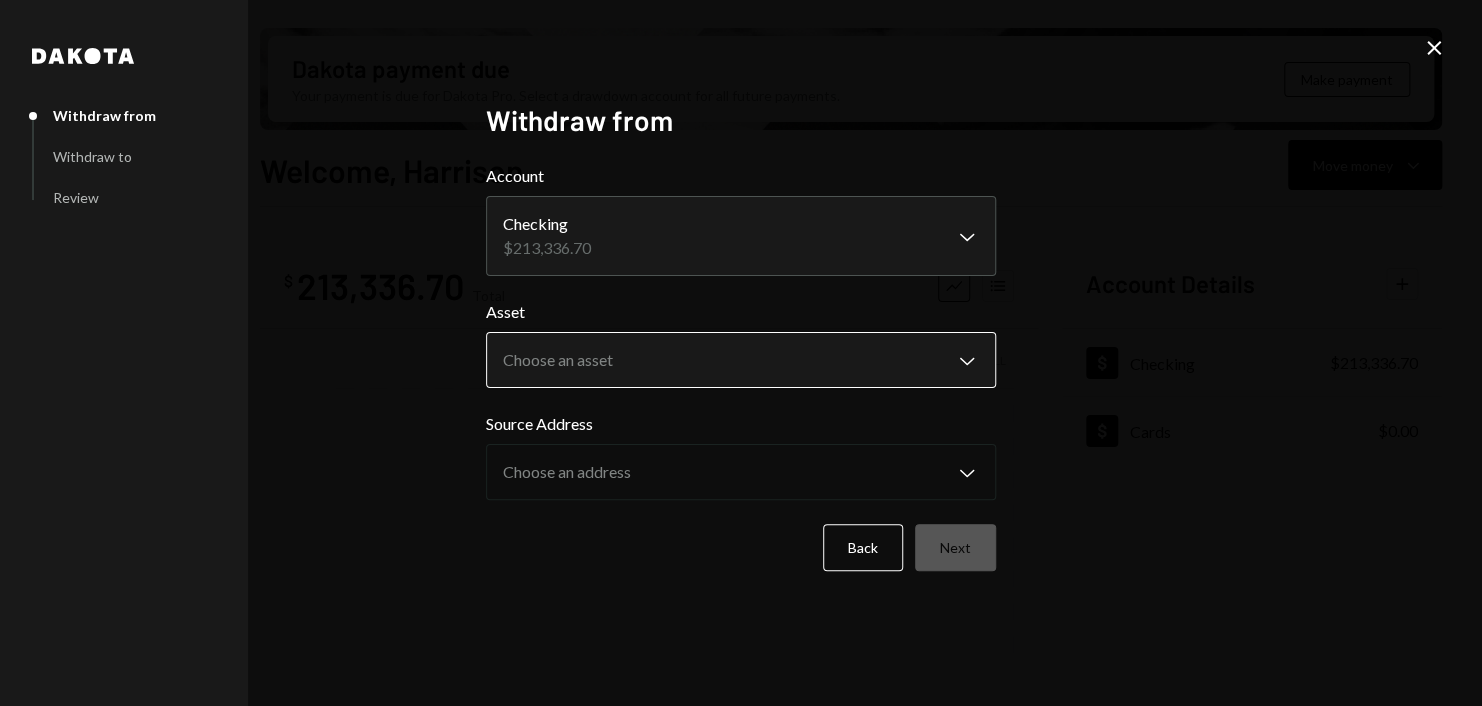 click on "Caret Down Home Home Inbox Inbox Activities Transactions Accounts Accounts Caret Down Checking $213,336.70 Cards $0.00 Dollar Rewards User Recipients Team Team Dakota payment due Your payment is due for Dakota Pro. Select a drawdown account for all future payments. Make payment Welcome, [FIRST] Move money Caret Down $ 213,336.70 Total Graph Accounts 1W 1M 3M 1Y ALL Account Details Plus Dollar Checking $213,336.70 Dollar Cards $0.00 Recent Transactions View all Type Initiated By Initiated At Account Status Withdrawal 10  USDC [FIRST] [LAST] [DATE] [TIME] Checking Review Right Arrow Bank Payment $645.16 [FIRST] [LAST] [DATE] [TIME] Checking Review Right Arrow Bank Payment $10,000.00 [FIRST] [LAST] [DATE] [TIME] Checking Review Right Arrow Withdrawal 14,999  USDC [FIRST] [LAST] [DATE] [TIME] Checking Review Right Arrow Withdrawal 8,755  USDC [FIRST] [LAST] [DATE] [TIME] Checking Review Right Arrow Welcome, [FIRST] - Dakota Dakota Withdraw from Withdraw to Review Withdraw from Account" at bounding box center [741, 353] 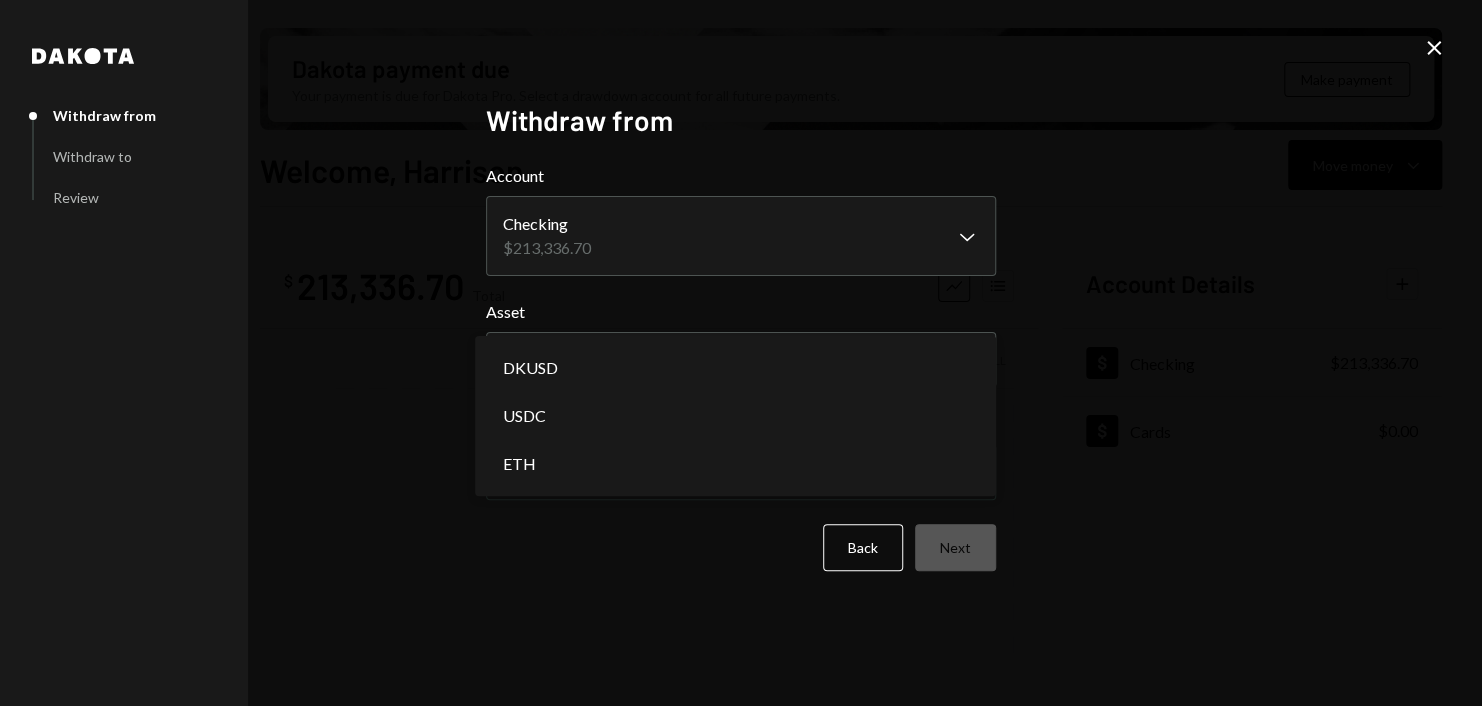 select on "****" 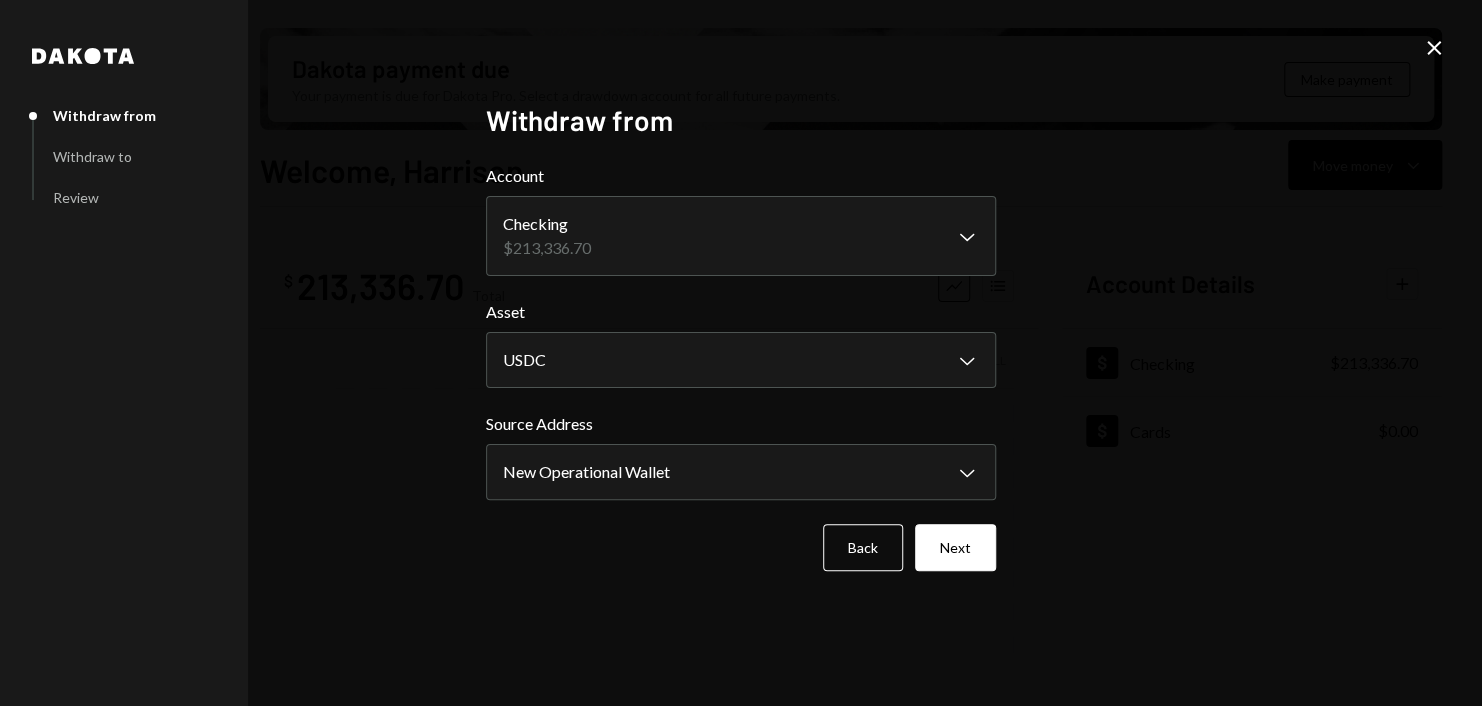 click on "**********" at bounding box center (741, 353) 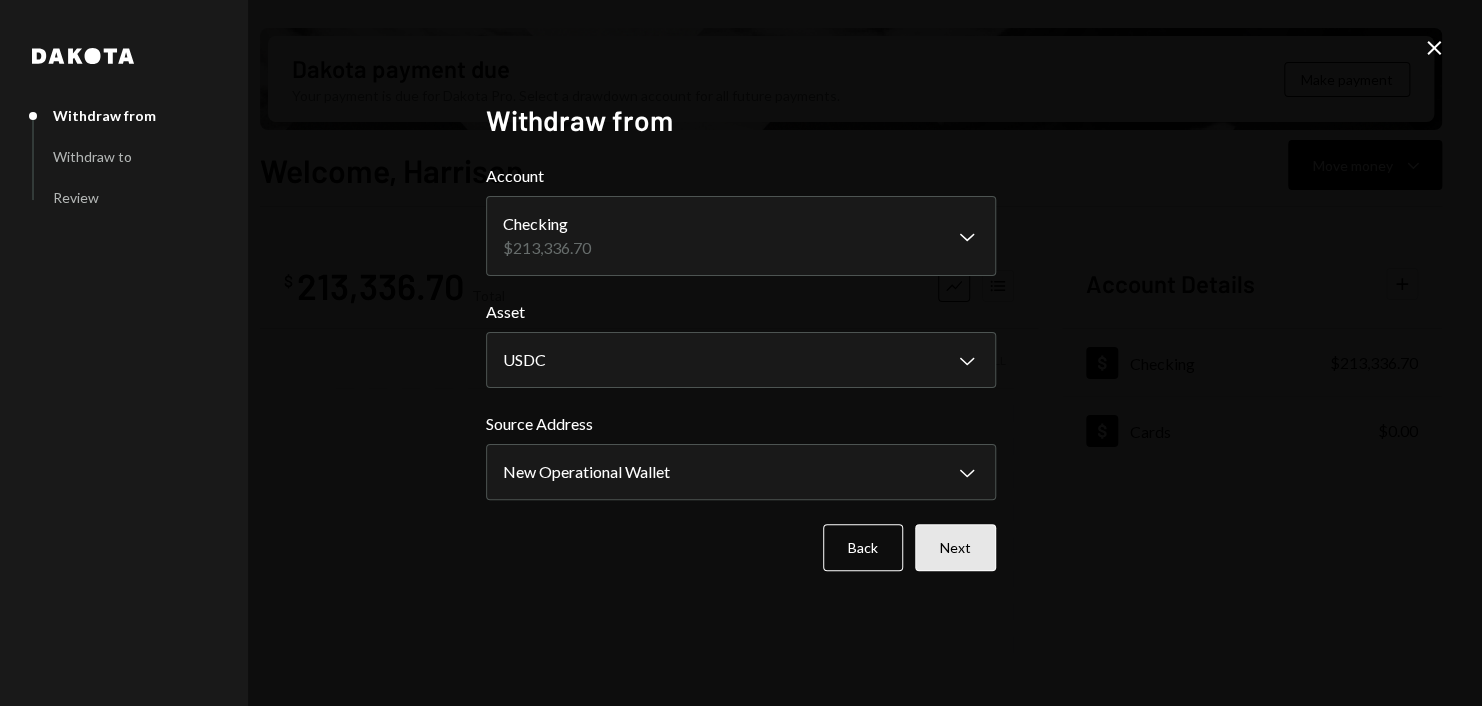 click on "Next" at bounding box center (955, 547) 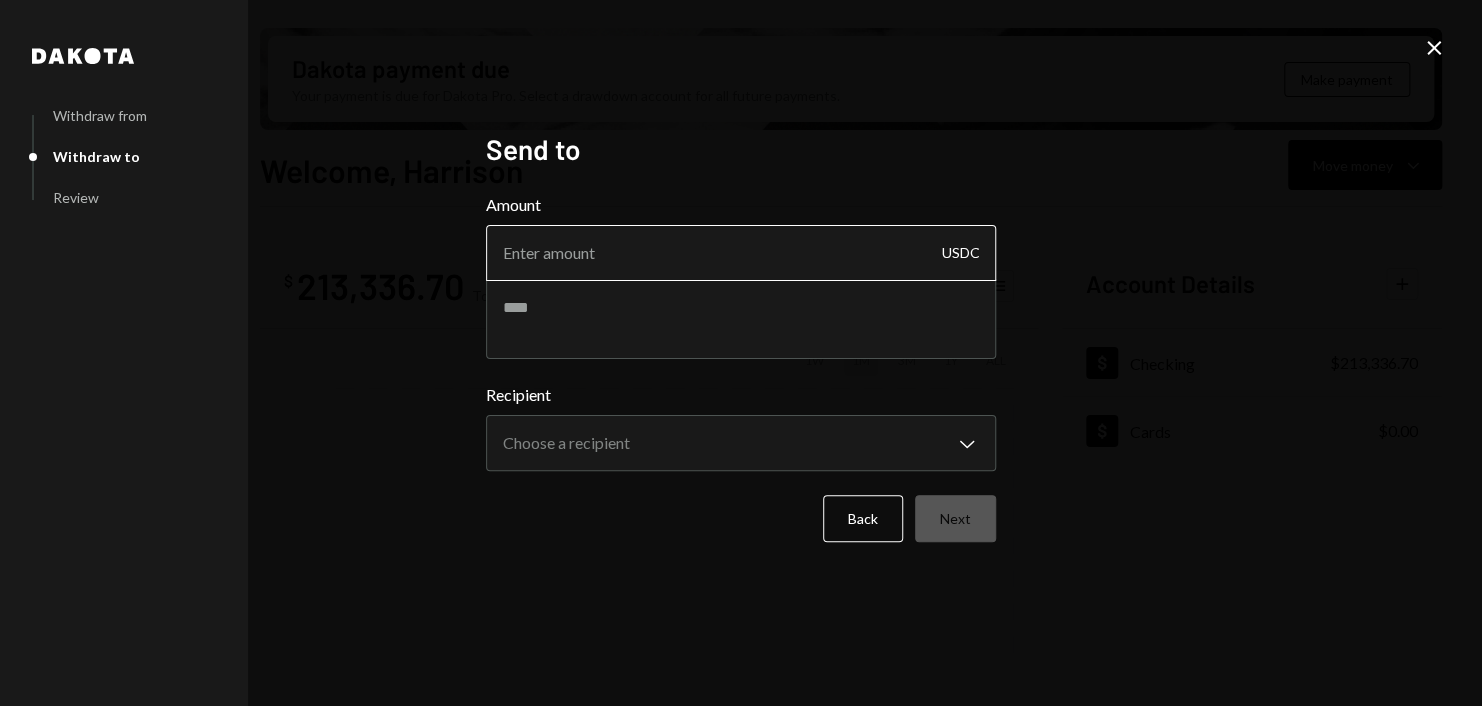 click on "Amount" at bounding box center [741, 253] 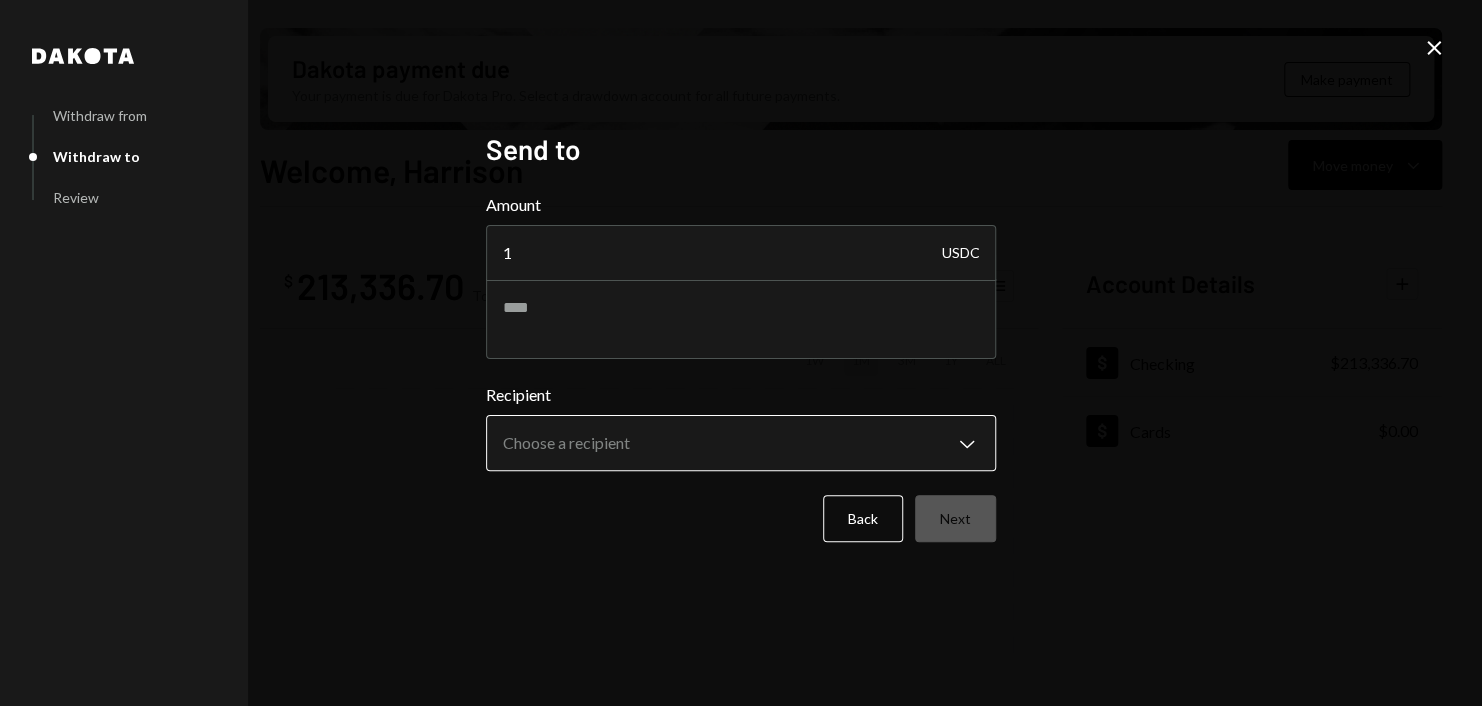 type on "1" 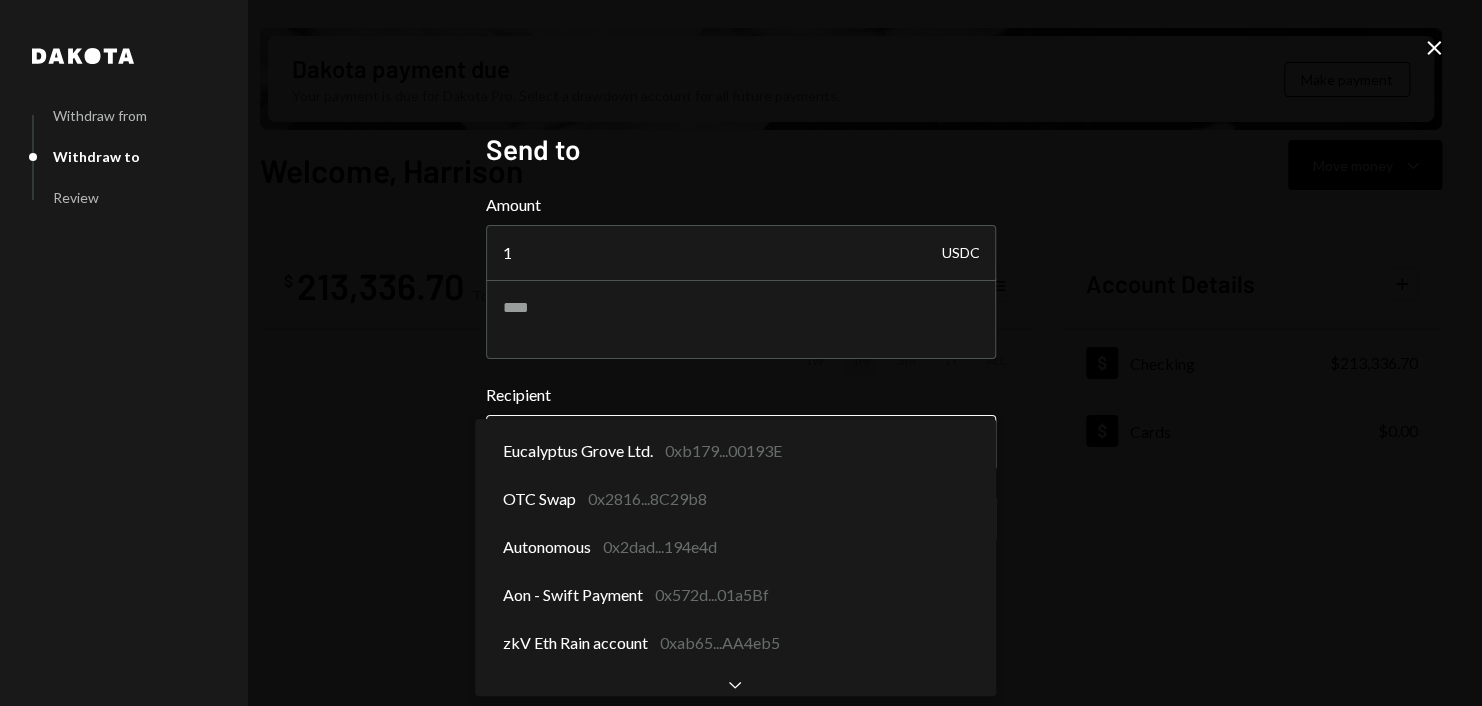click on "Caret Down Home Home Inbox Inbox Activities Transactions Accounts Accounts Caret Down Checking $213,336.70 Cards $0.00 Dollar Rewards User Recipients Team Team Dakota payment due Your payment is due for Dakota Pro. Select a drawdown account for all future payments. Make payment Welcome, [FIRST] Move money Caret Down $ 213,336.70 Total Graph Accounts 1W 1M 3M 1Y ALL Account Details Plus Dollar Checking $213,336.70 Dollar Cards $0.00 Recent Transactions View all Type Initiated By Initiated At Account Status Withdrawal 10  USDC [FIRST] [LAST] [DATE] [TIME] Checking Review Right Arrow Bank Payment $645.16 [FIRST] [LAST] [DATE] [TIME] Checking Review Right Arrow Bank Payment $10,000.00 [FIRST] [LAST] [DATE] [TIME] Checking Review Right Arrow Withdrawal 14,999  USDC [FIRST] [LAST] [DATE] [TIME] Checking Review Right Arrow Withdrawal 8,755  USDC [FIRST] [LAST] [DATE] [TIME] Checking Review Right Arrow Welcome, [FIRST] - Dakota Dakota Withdraw from Withdraw to Review Withdraw from Account Send to Amount 1 USDC" at bounding box center (741, 353) 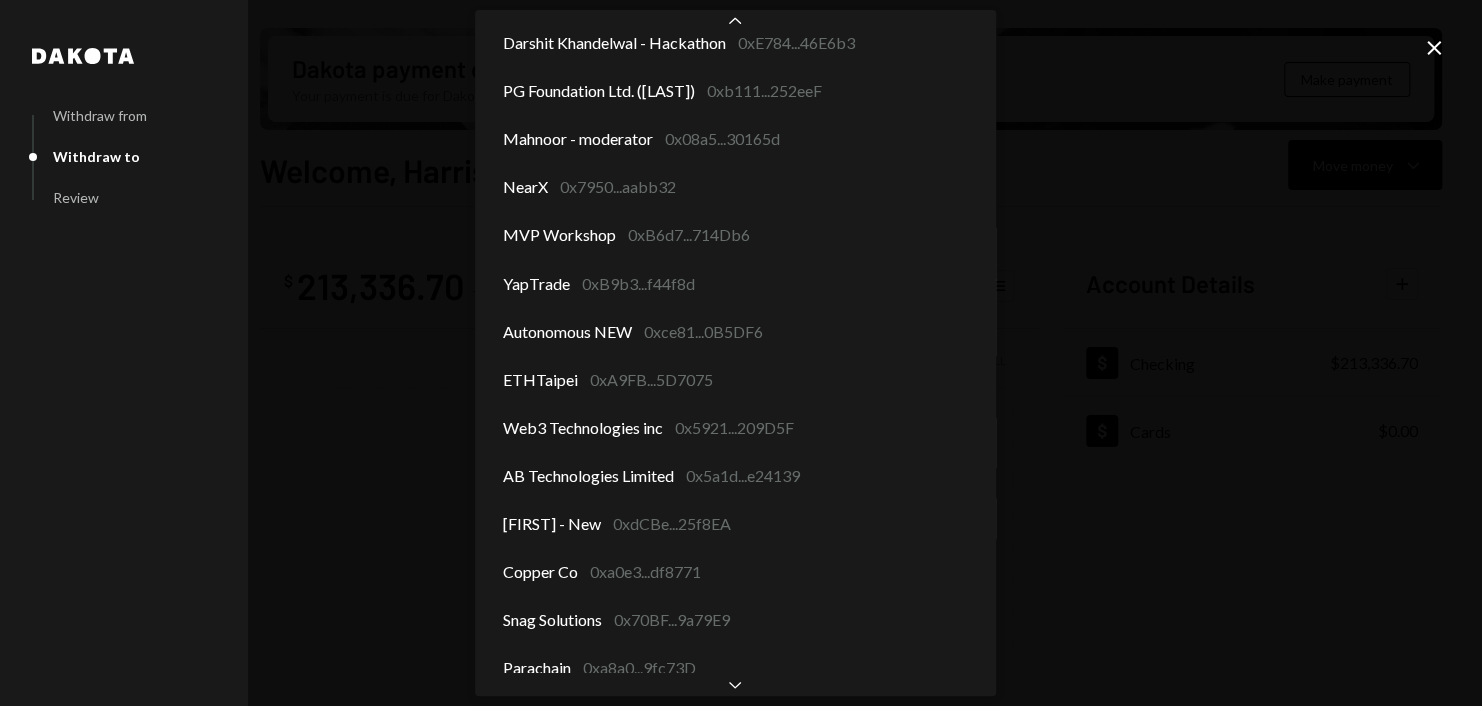 scroll, scrollTop: 1753, scrollLeft: 0, axis: vertical 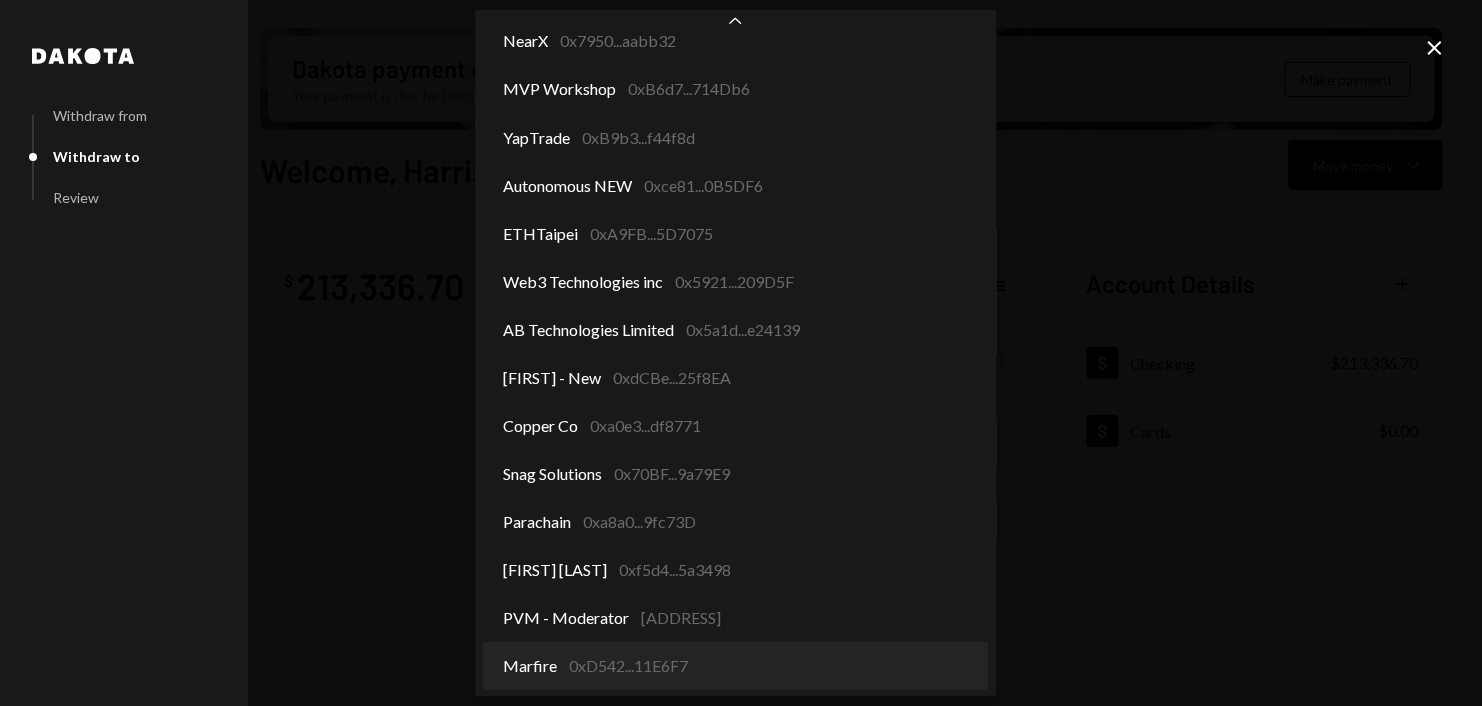 select on "**********" 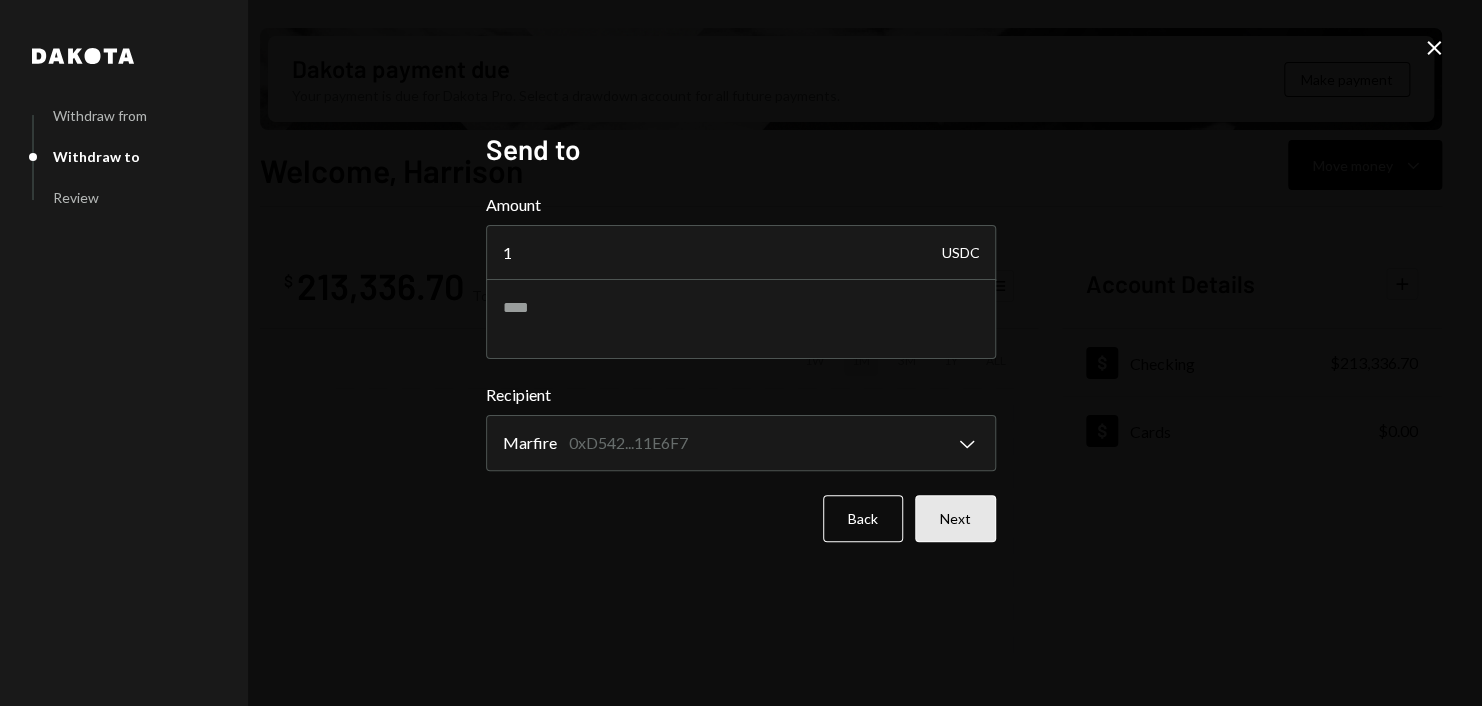 click on "Next" at bounding box center [955, 518] 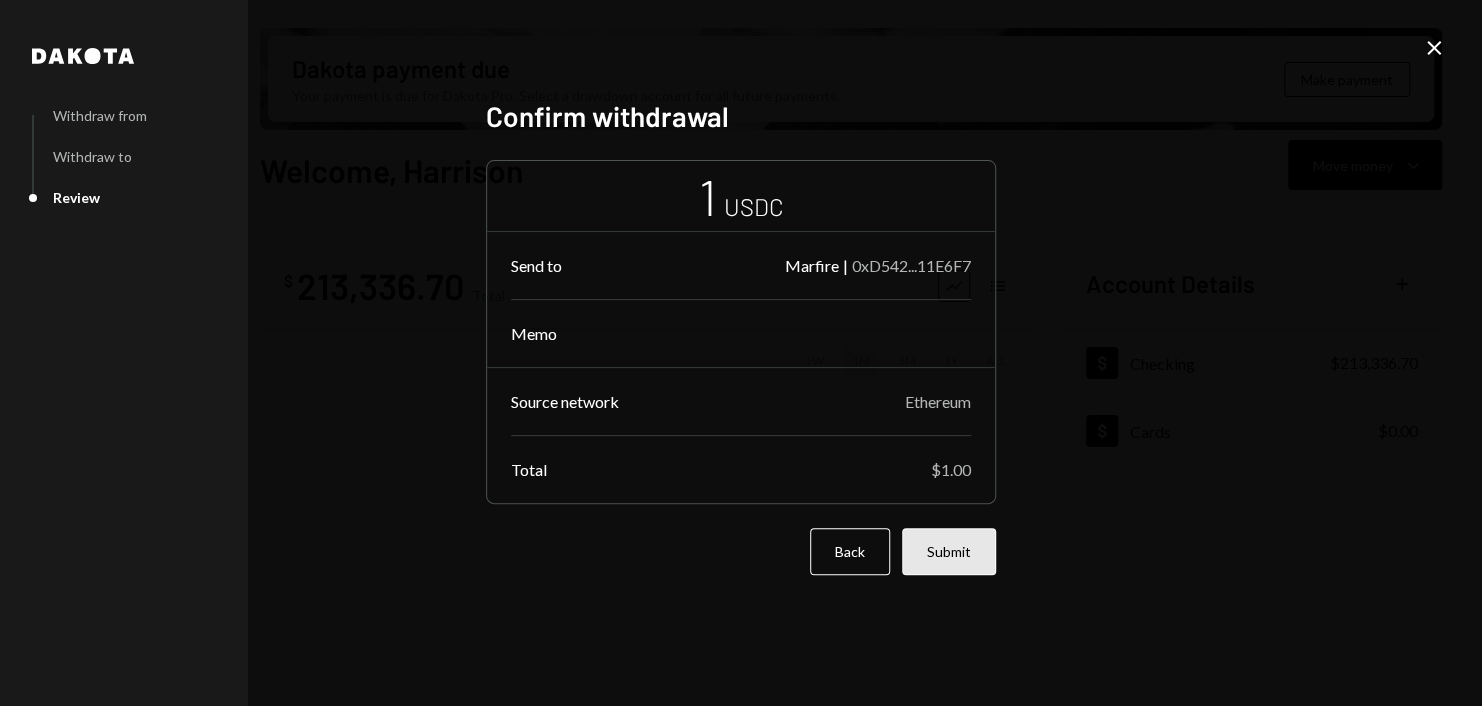 click on "Submit" at bounding box center [949, 551] 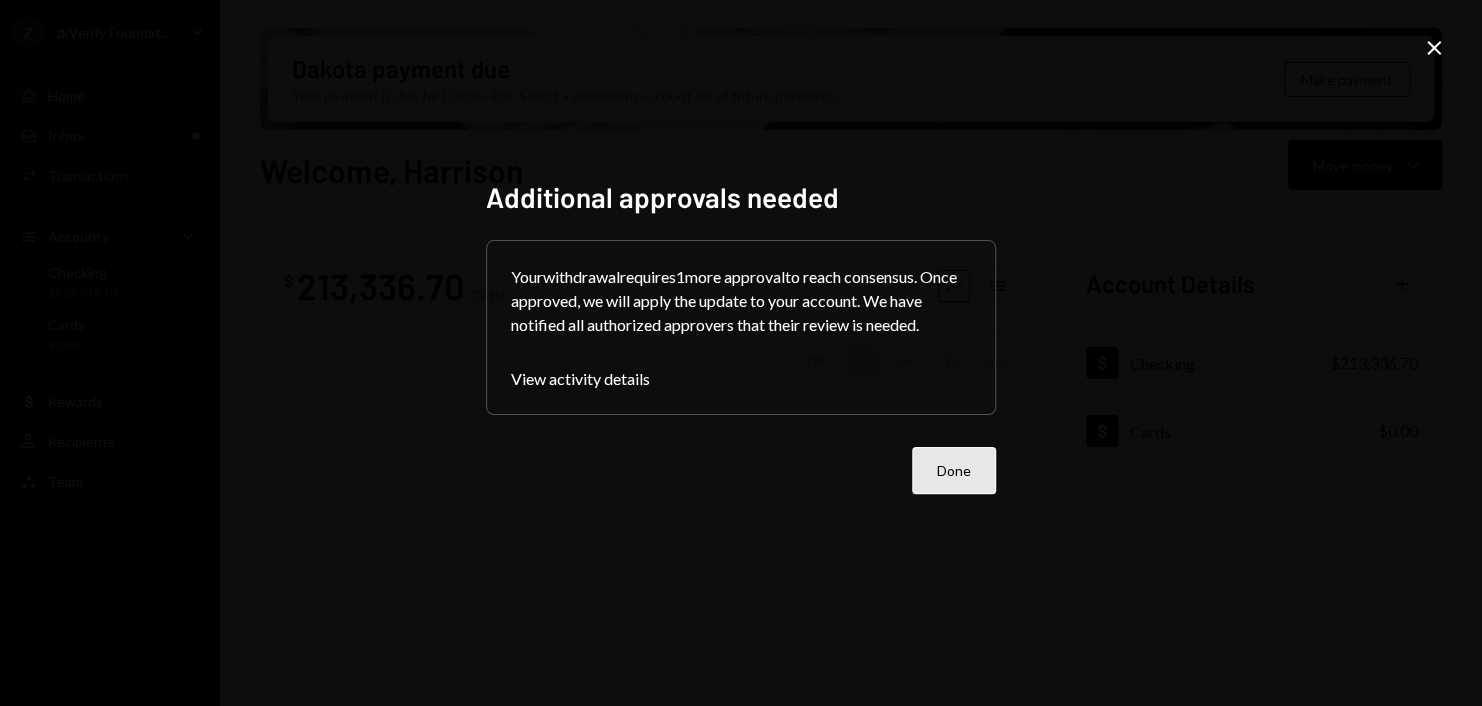click on "Done" at bounding box center (954, 470) 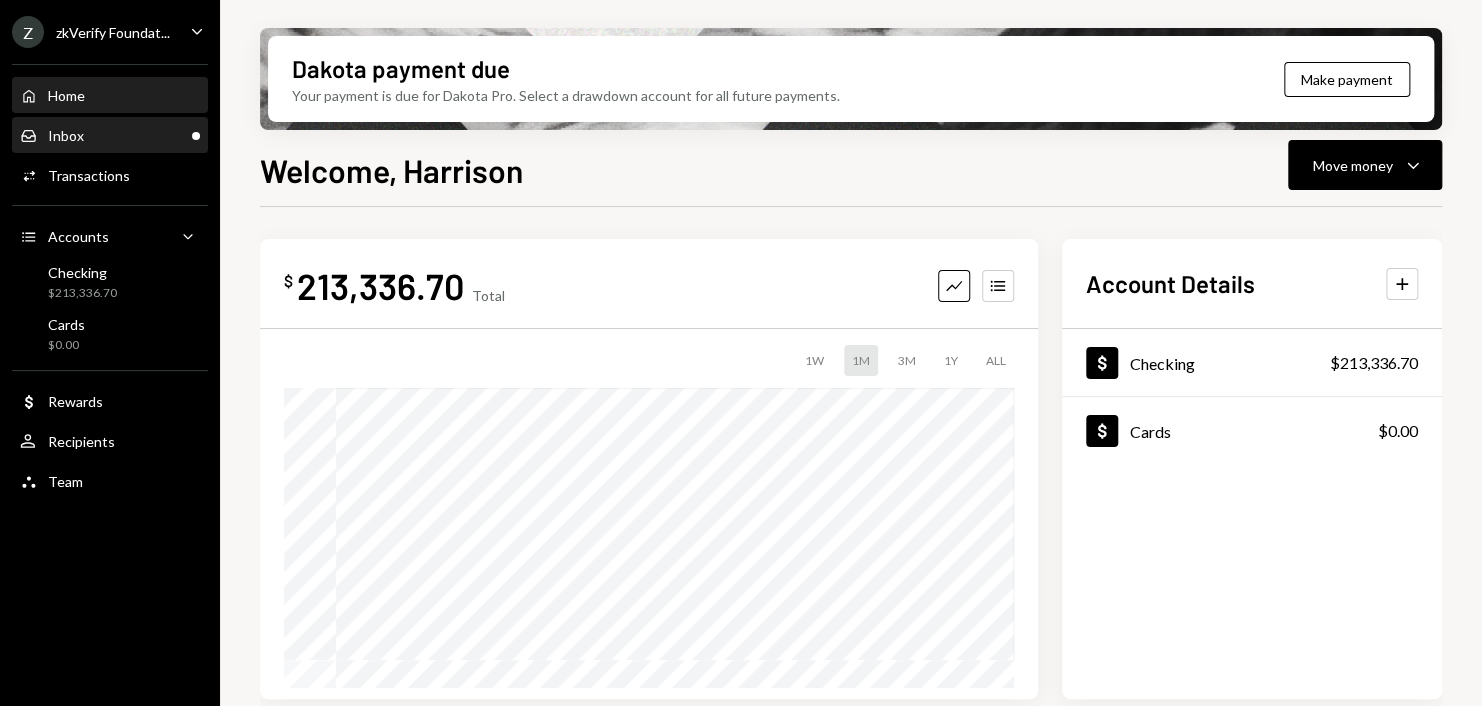click on "Inbox Inbox" at bounding box center [110, 136] 